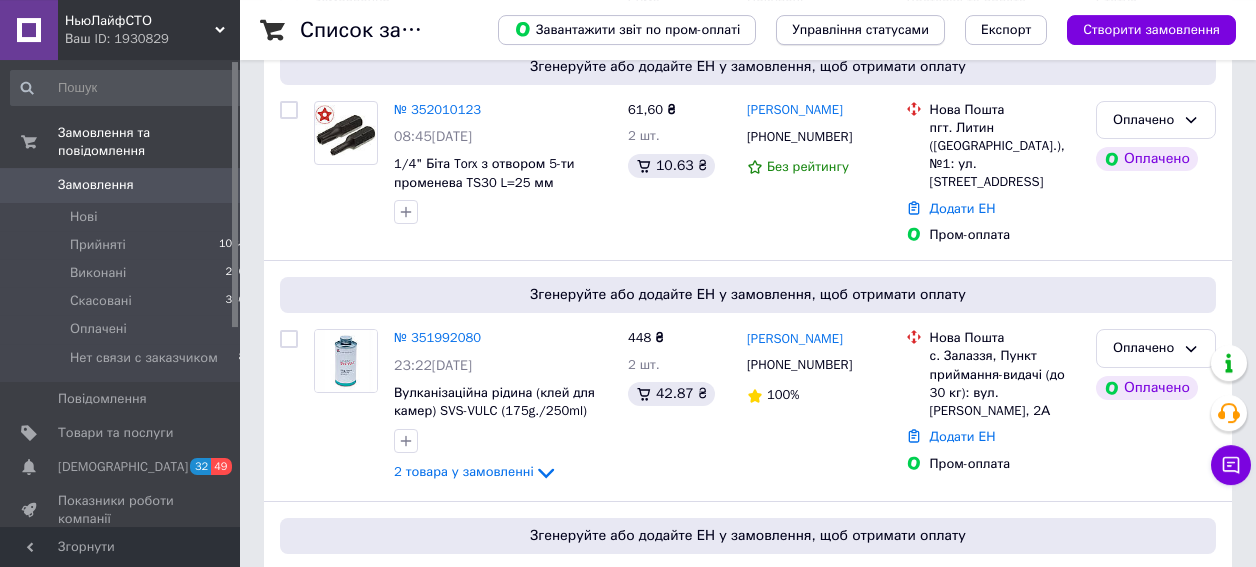 scroll, scrollTop: 160, scrollLeft: 0, axis: vertical 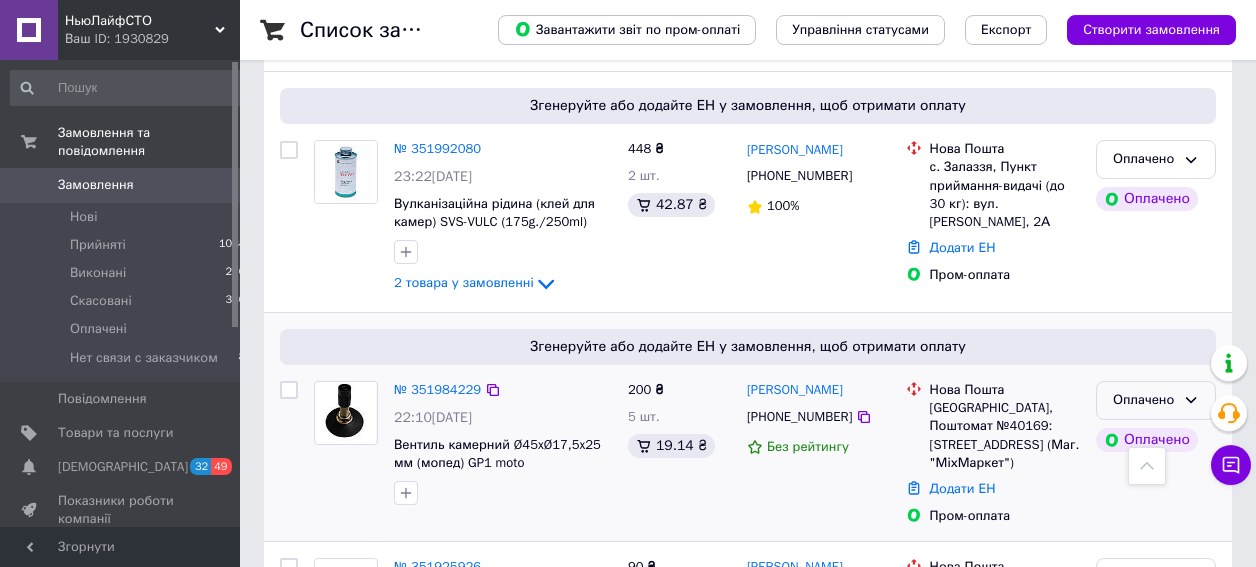 click 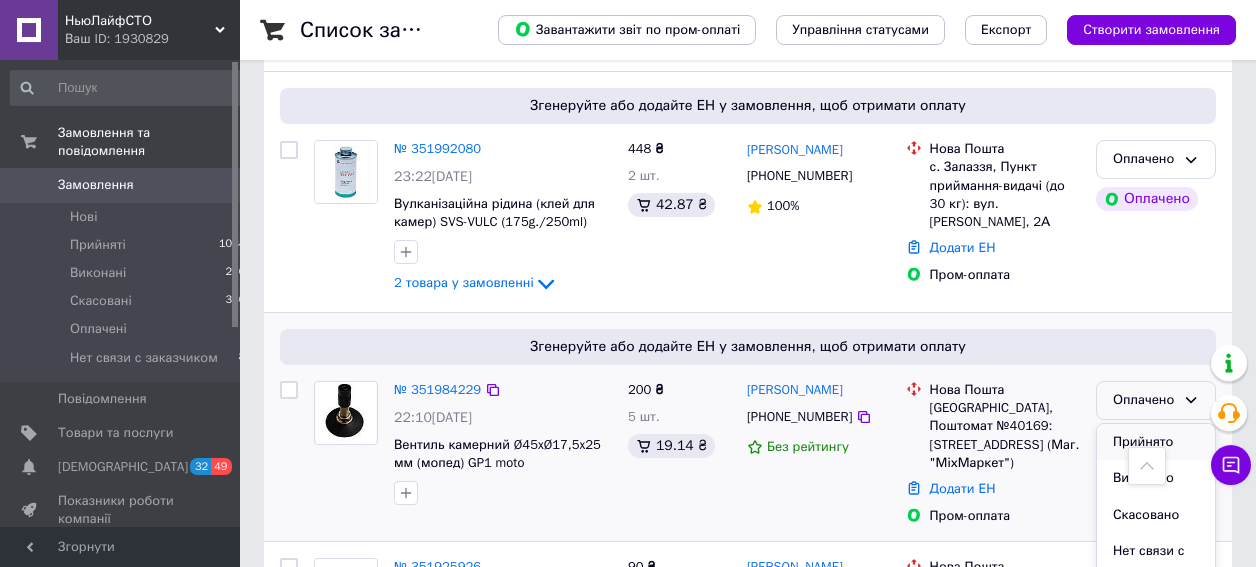 click on "Прийнято" at bounding box center (1156, 442) 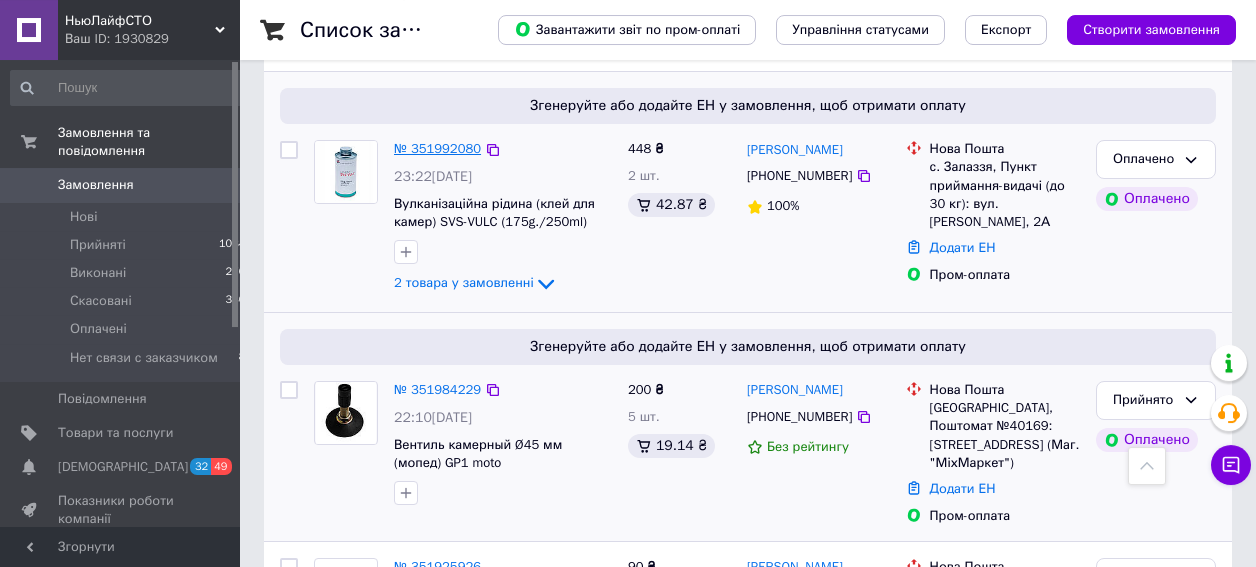 click on "№ 351992080" at bounding box center (437, 148) 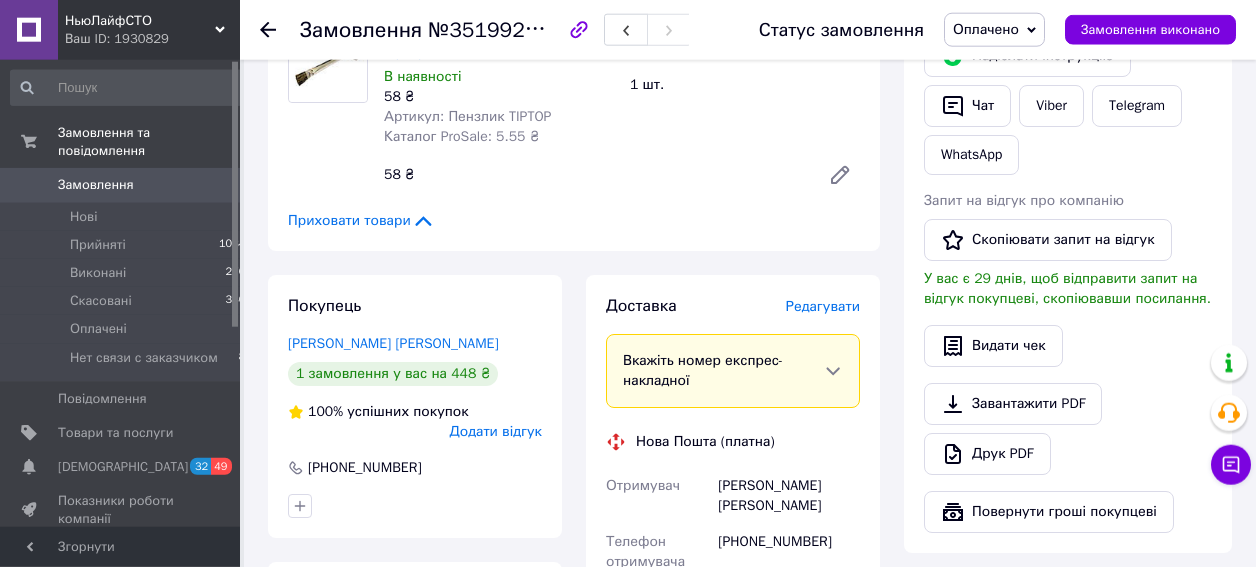scroll, scrollTop: 480, scrollLeft: 0, axis: vertical 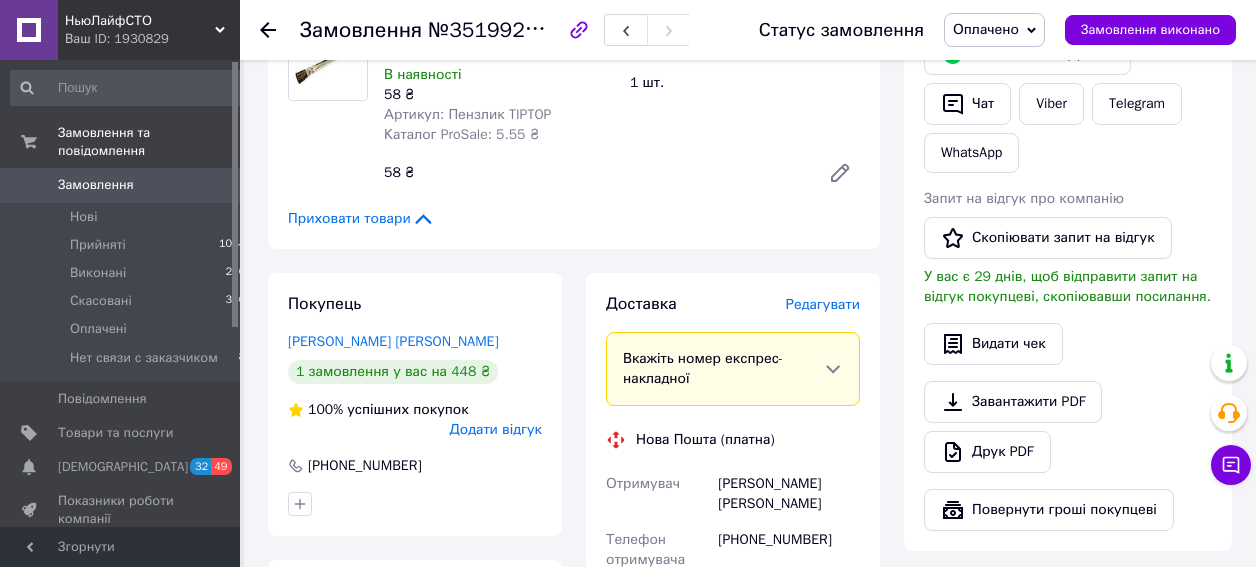 click on "Замовлення" at bounding box center (96, 185) 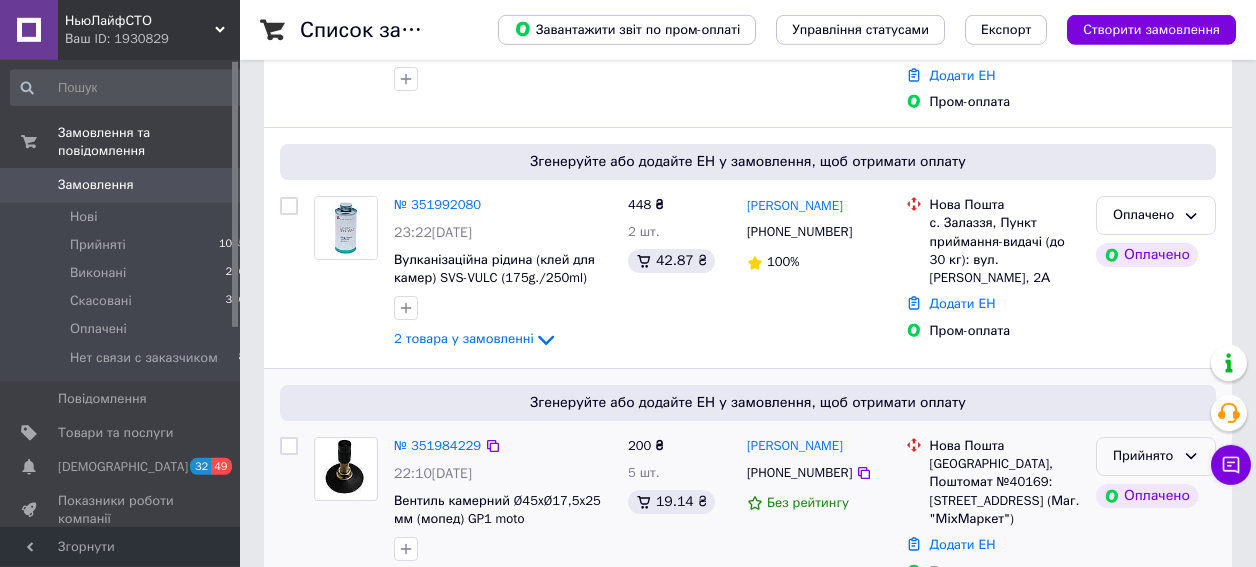 scroll, scrollTop: 320, scrollLeft: 0, axis: vertical 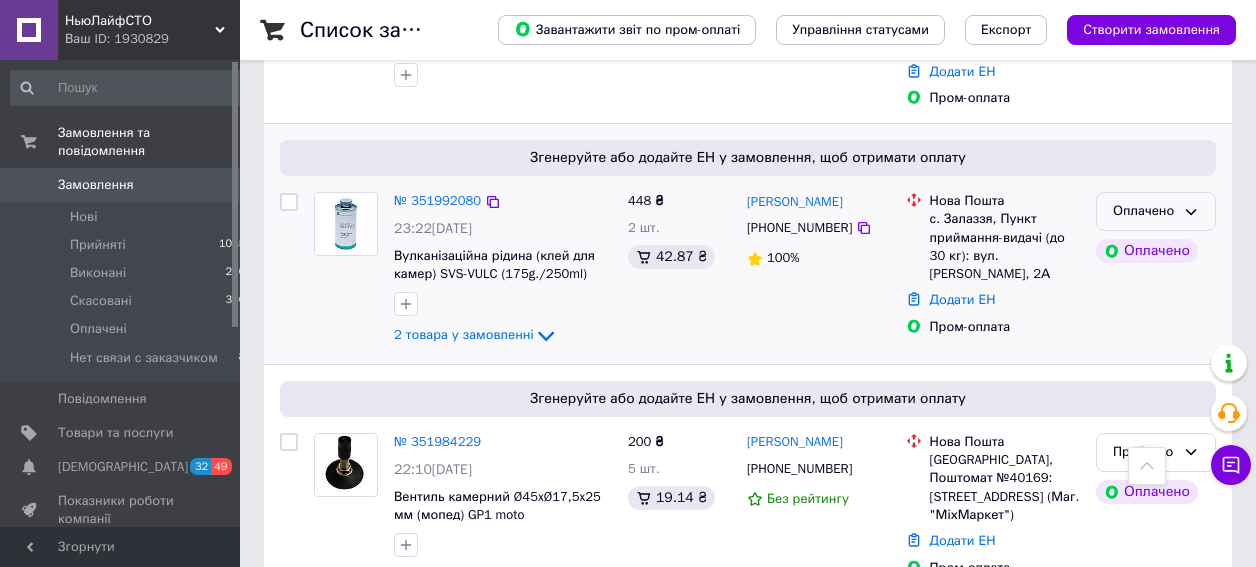 click 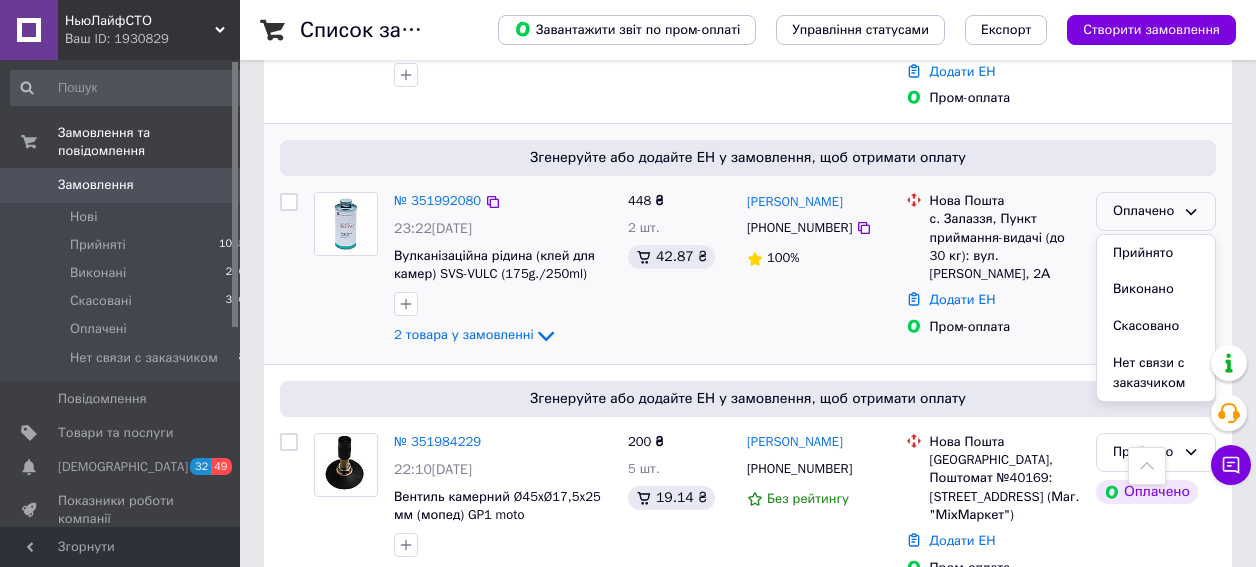 click on "Прийнято" at bounding box center [1156, 253] 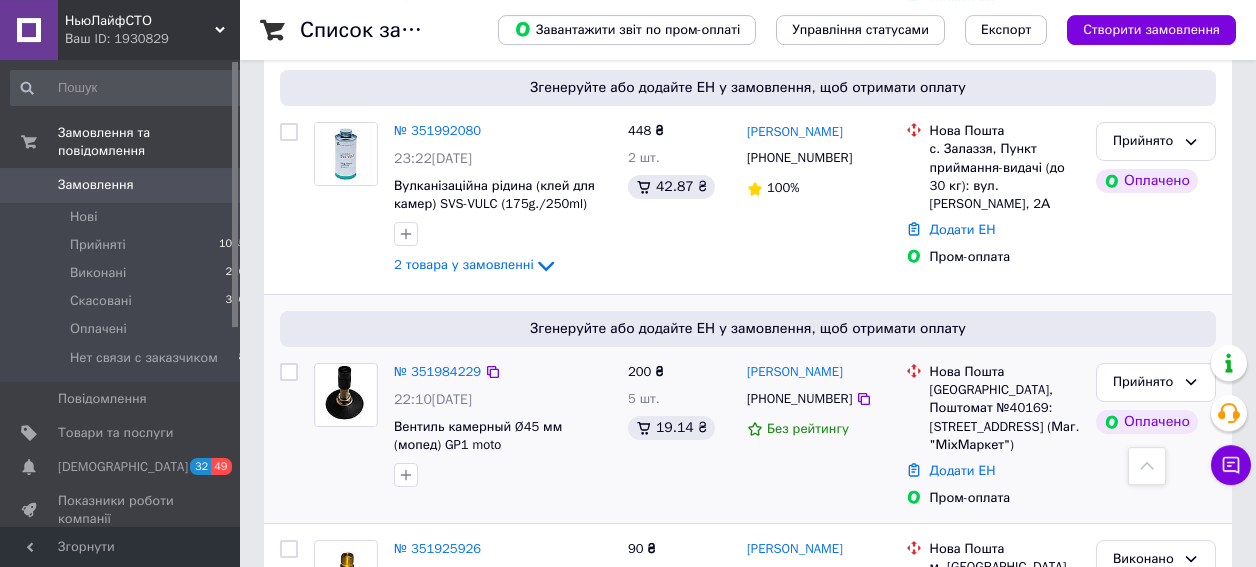 scroll, scrollTop: 480, scrollLeft: 0, axis: vertical 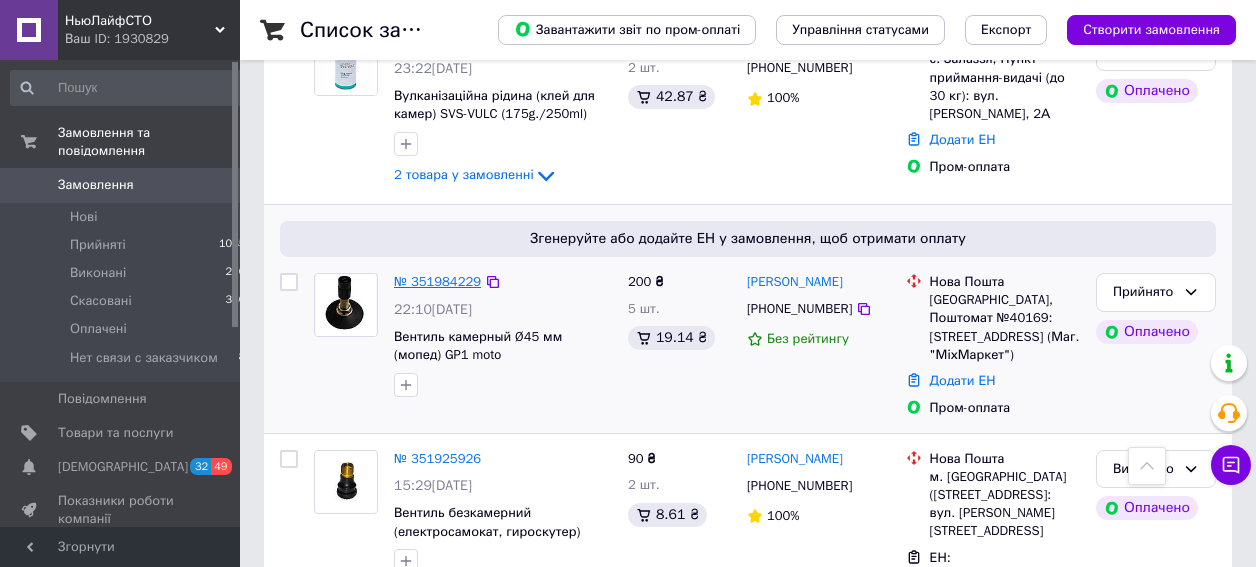 click on "№ 351984229" at bounding box center [437, 281] 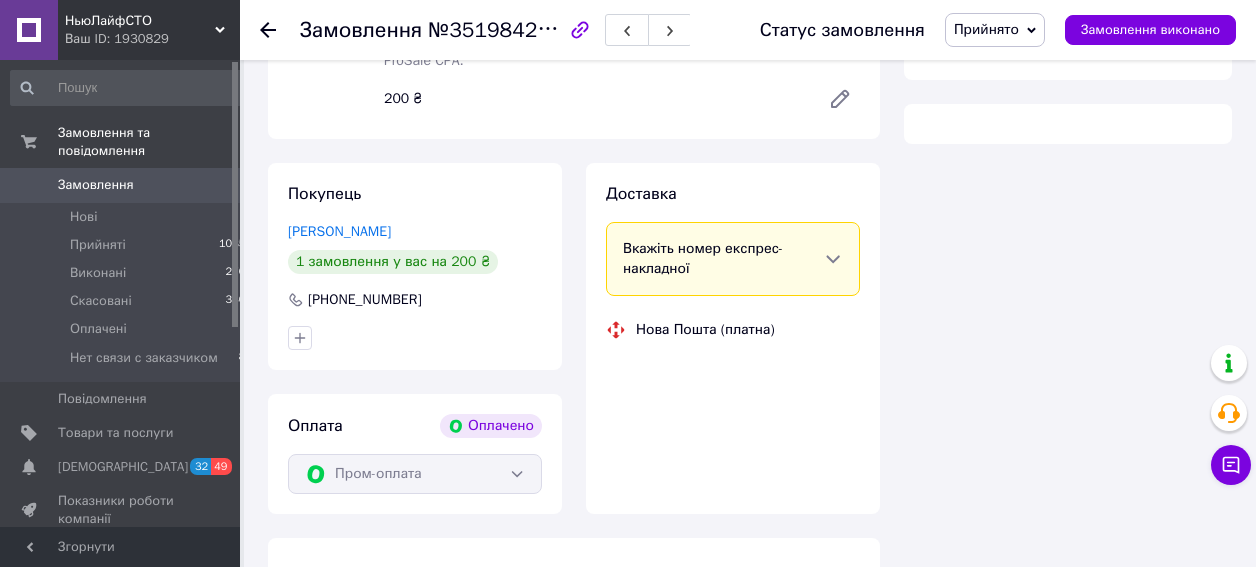 scroll, scrollTop: 324, scrollLeft: 0, axis: vertical 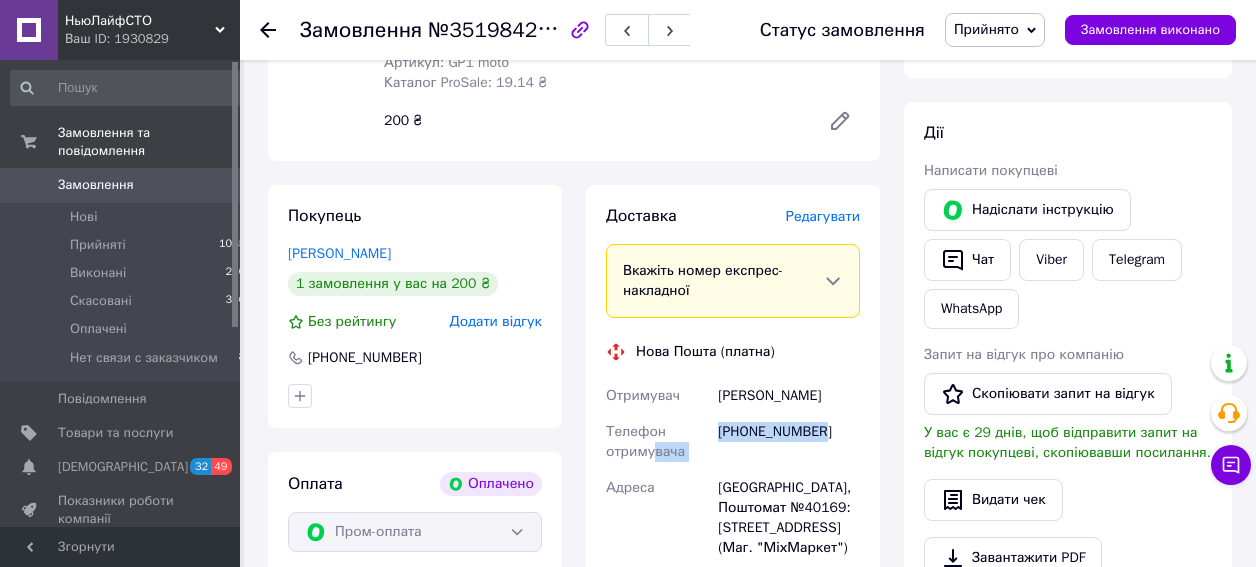 drag, startPoint x: 818, startPoint y: 356, endPoint x: 687, endPoint y: 349, distance: 131.18689 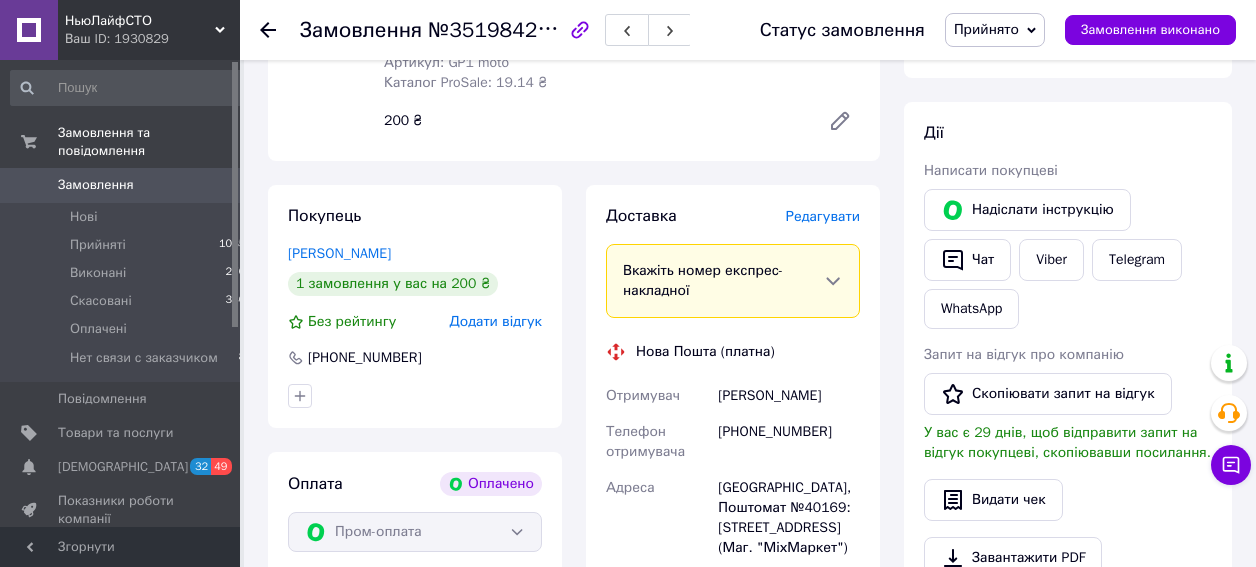 click on "[PERSON_NAME]" at bounding box center (789, 396) 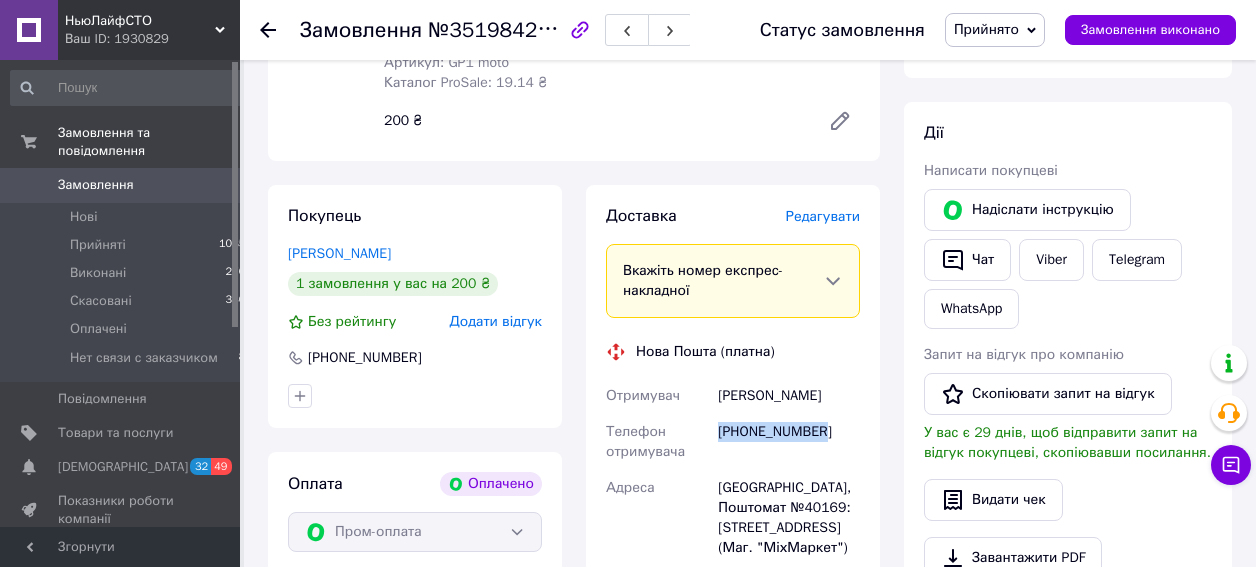 drag, startPoint x: 814, startPoint y: 353, endPoint x: 719, endPoint y: 349, distance: 95.084175 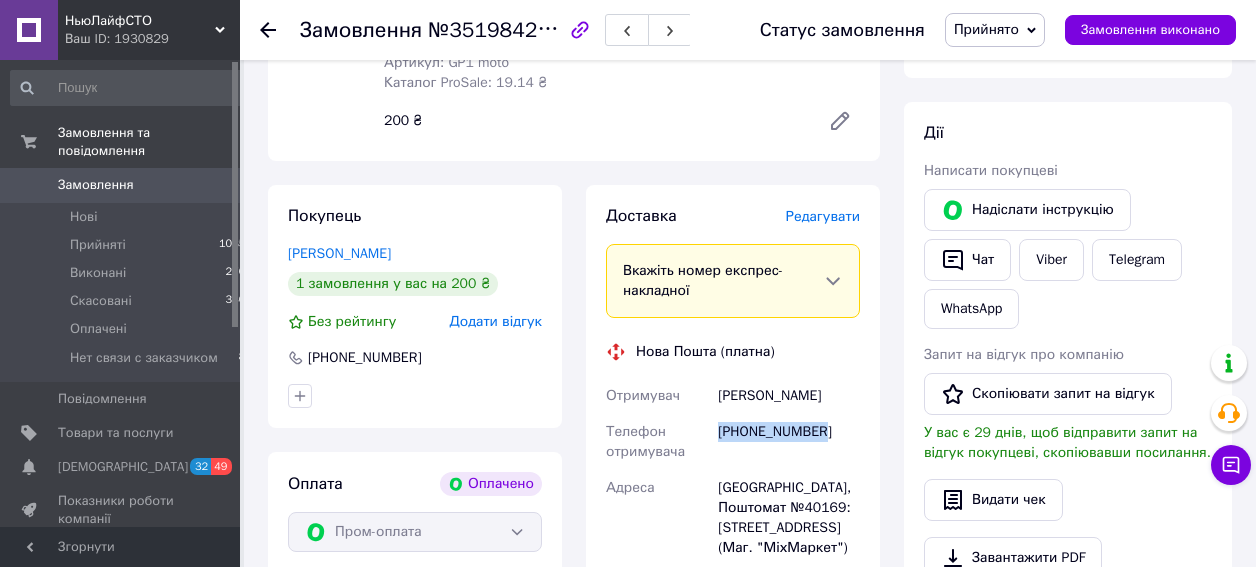 drag, startPoint x: 833, startPoint y: 323, endPoint x: 723, endPoint y: 321, distance: 110.01818 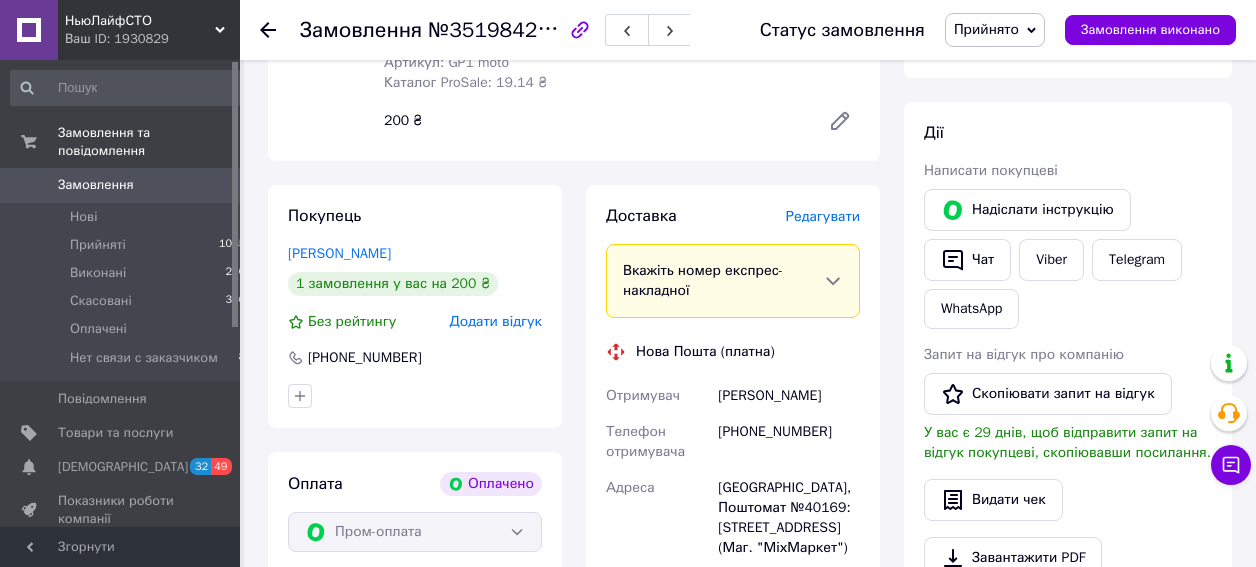 click on "[PERSON_NAME]" at bounding box center (789, 396) 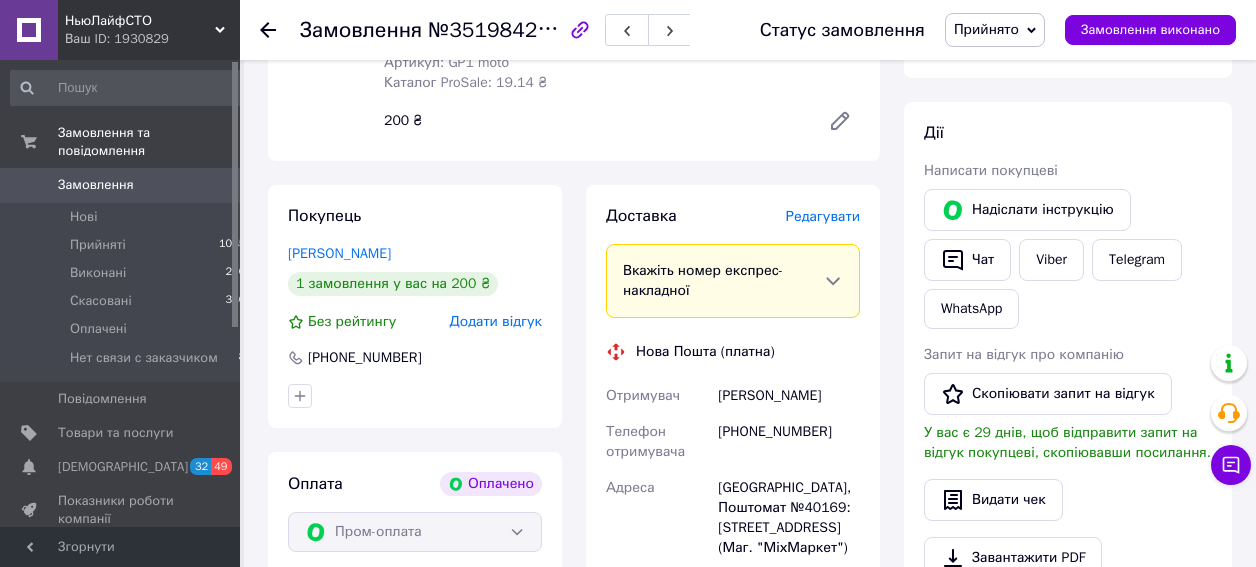 copy on "[PERSON_NAME]" 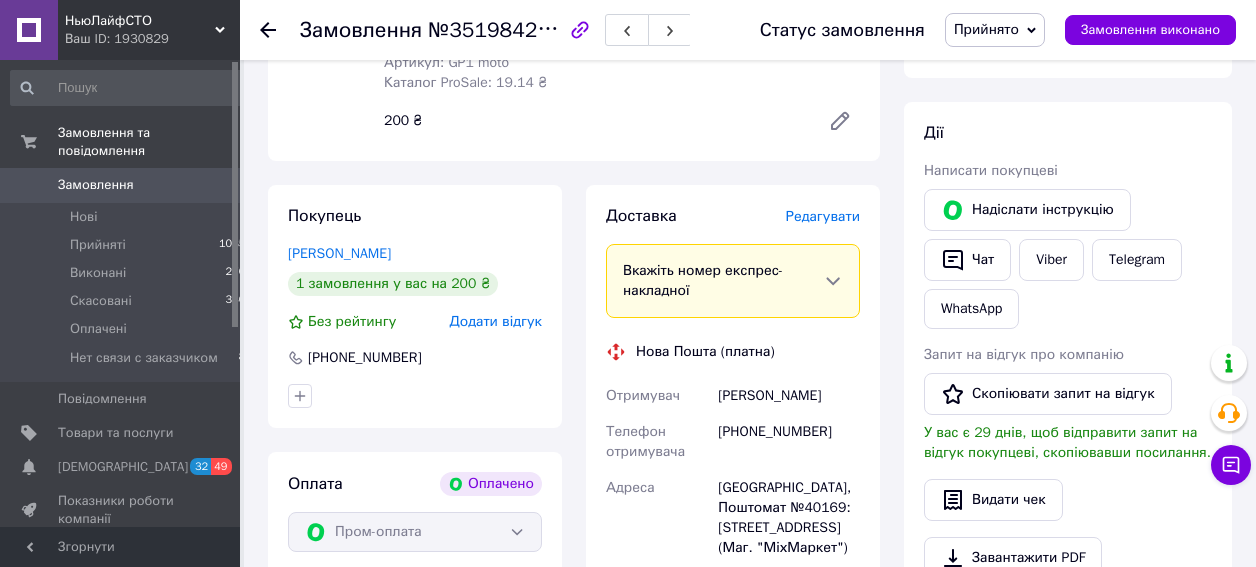 click on "Замовлення" at bounding box center (96, 185) 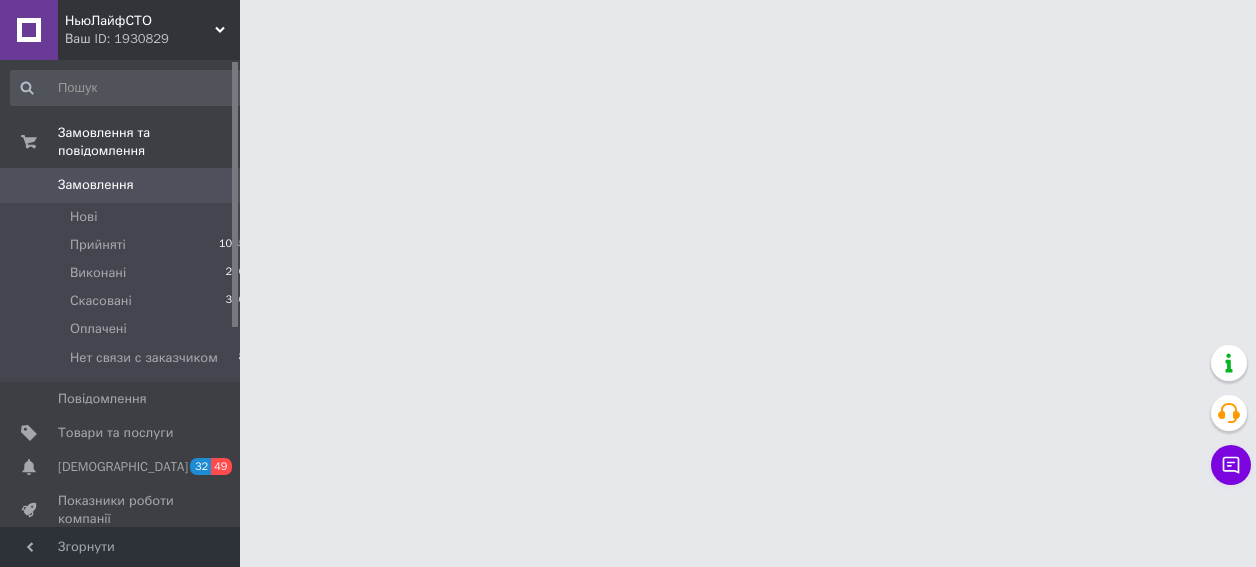 scroll, scrollTop: 0, scrollLeft: 0, axis: both 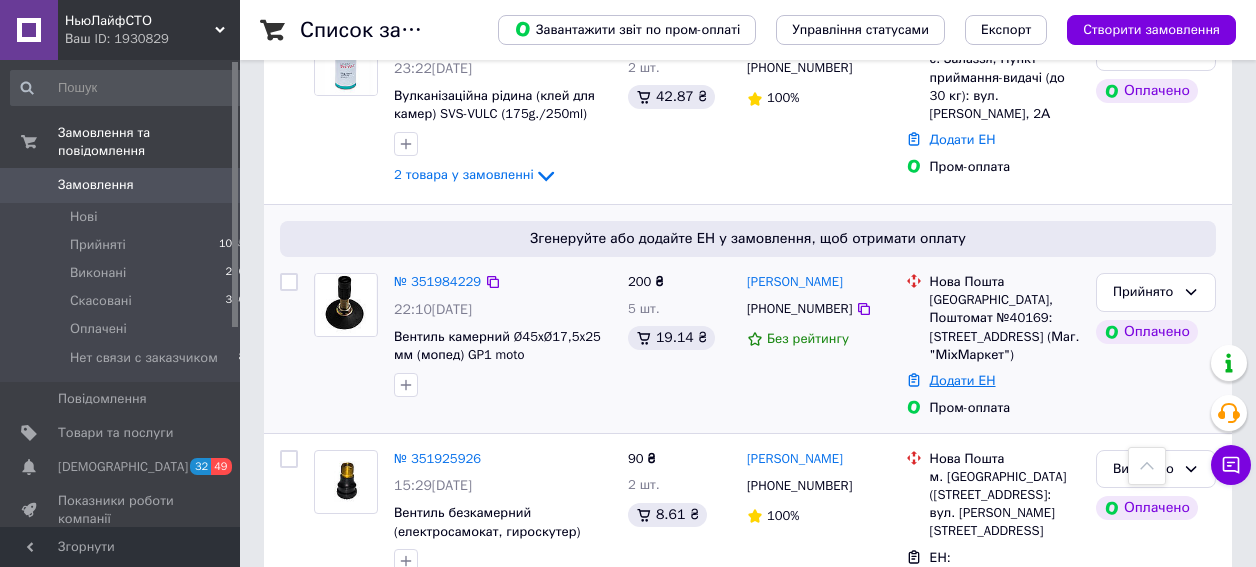 click on "Додати ЕН" at bounding box center [963, 380] 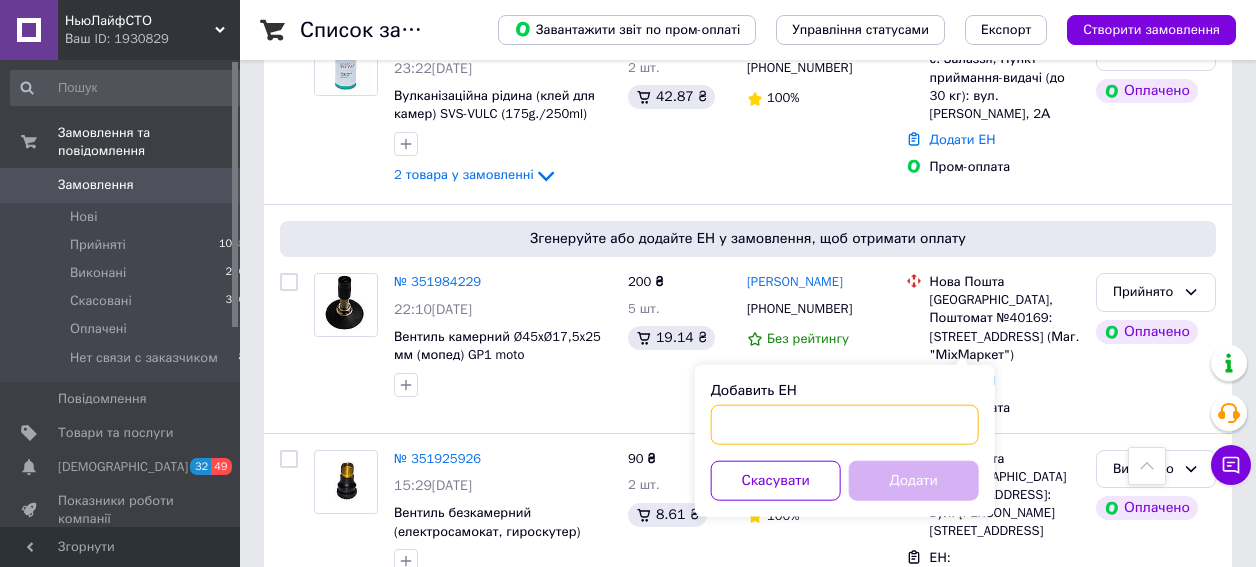 click on "Добавить ЕН" at bounding box center [845, 425] 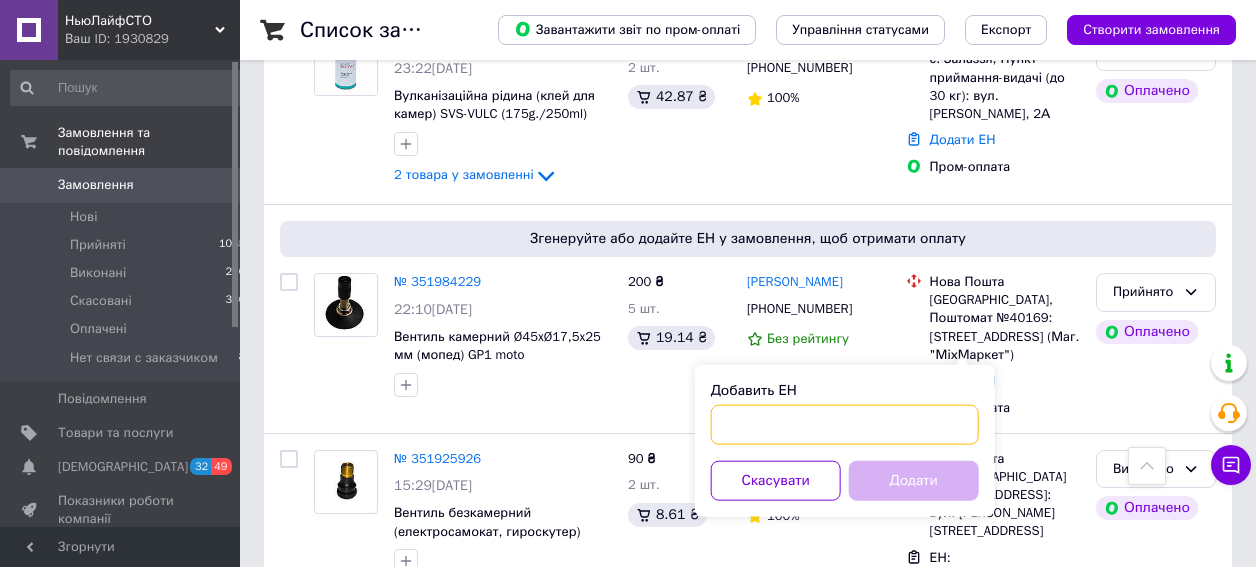 paste on "20451202734143" 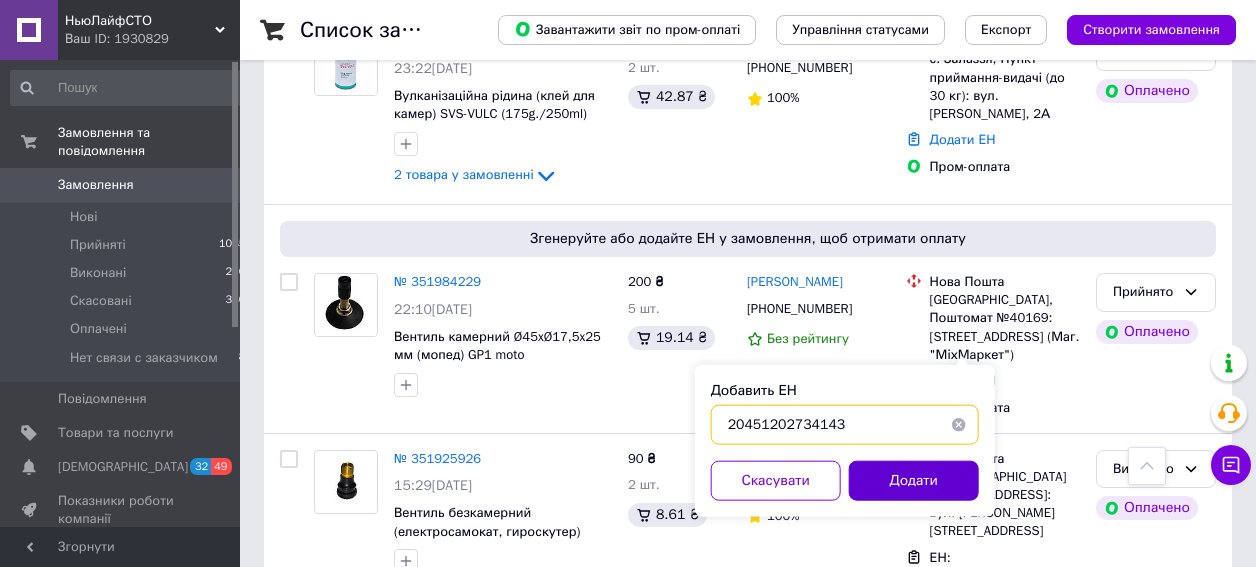 type on "20451202734143" 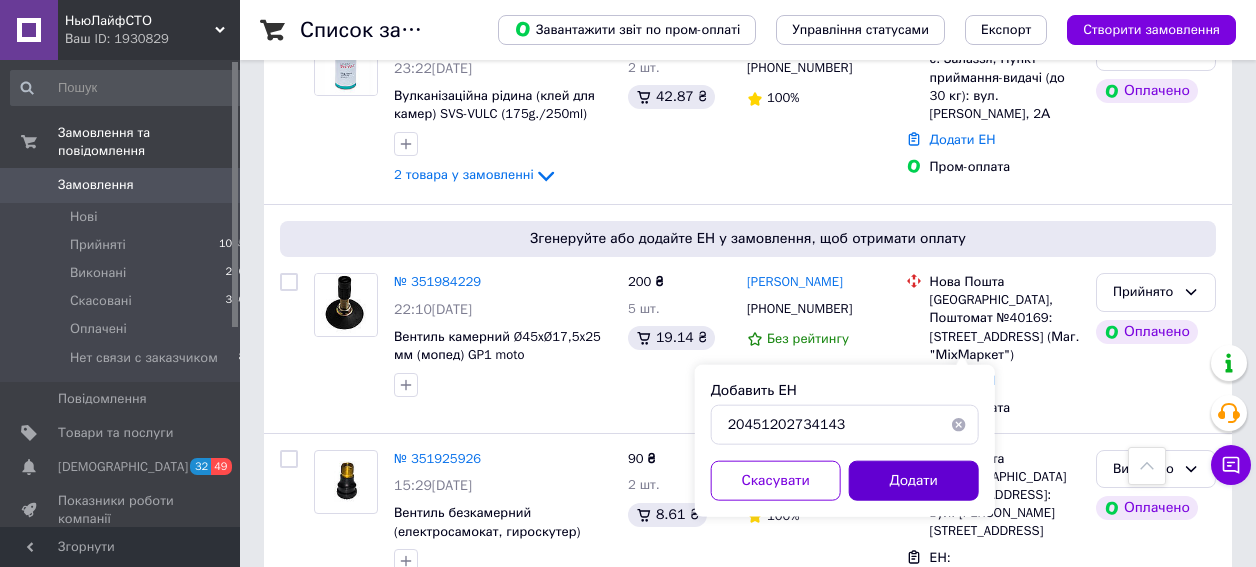 click on "Додати" at bounding box center [914, 481] 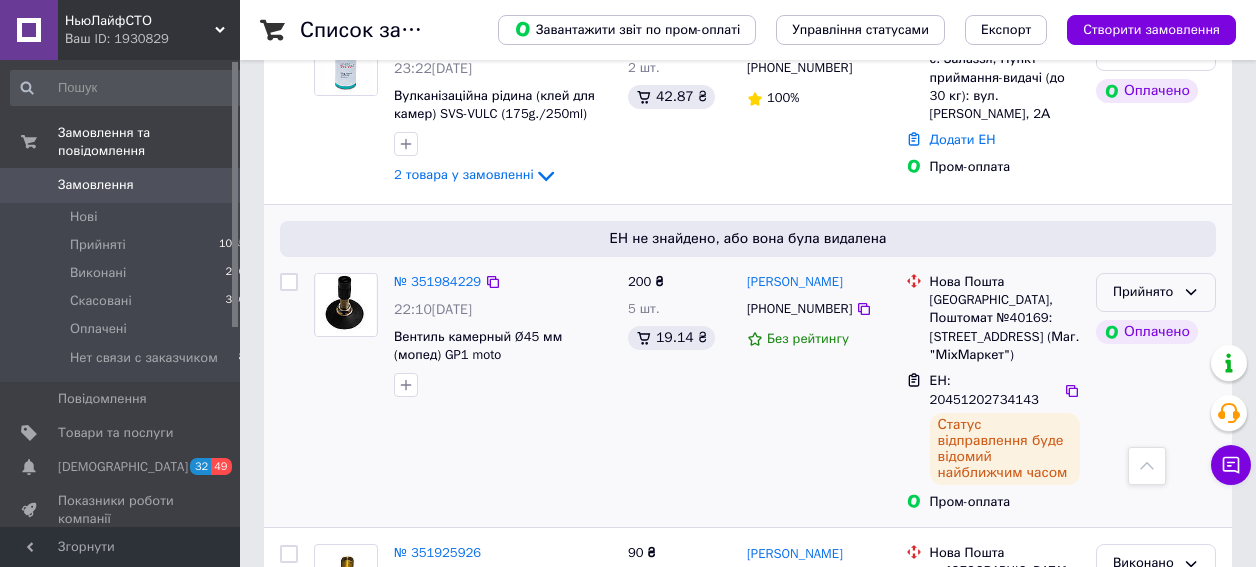 click 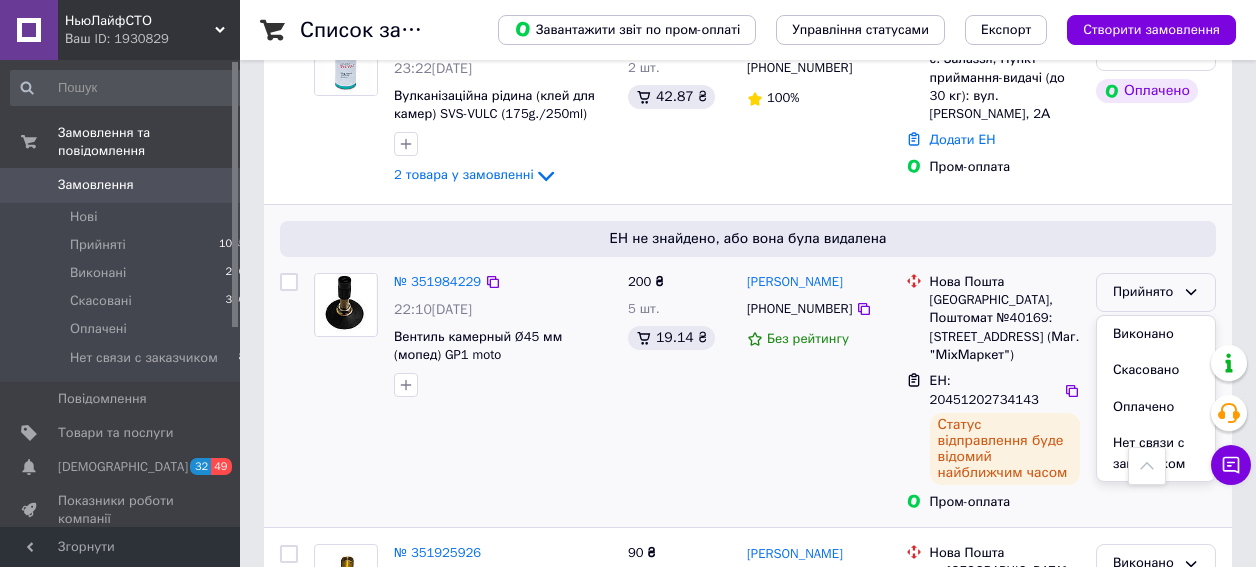 click on "Виконано" at bounding box center (1156, 334) 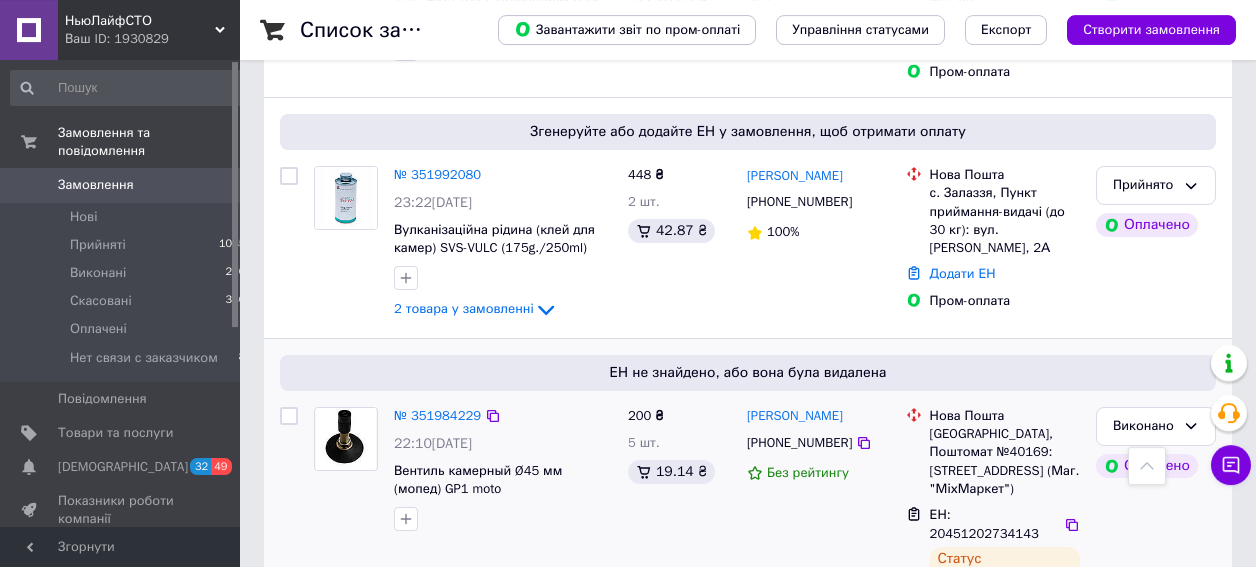 scroll, scrollTop: 320, scrollLeft: 0, axis: vertical 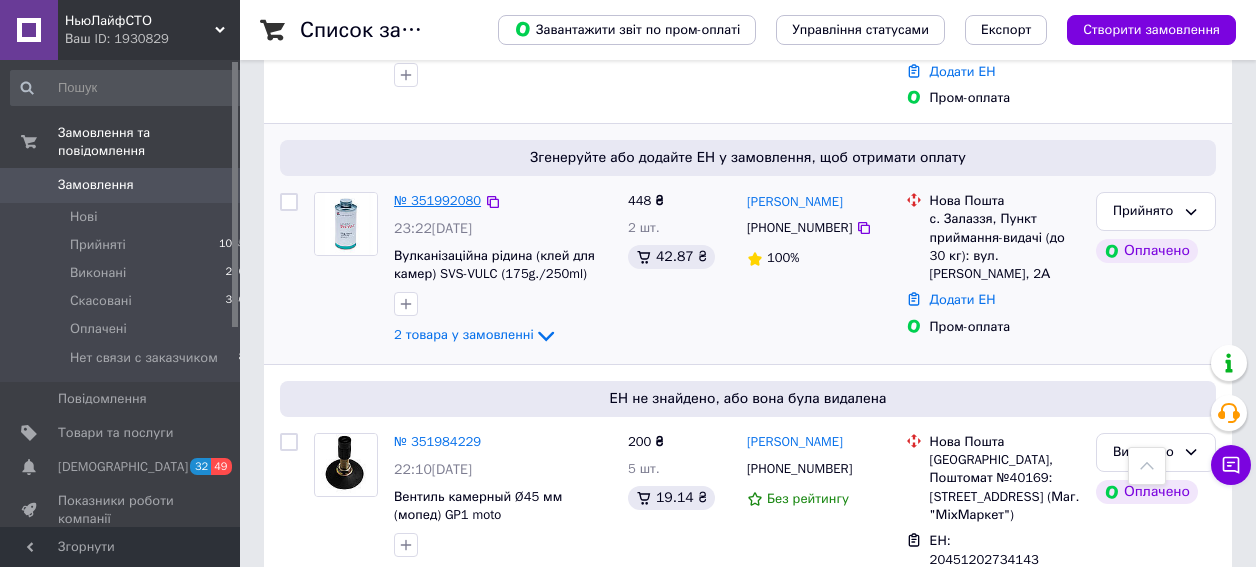 click on "№ 351992080" at bounding box center (437, 200) 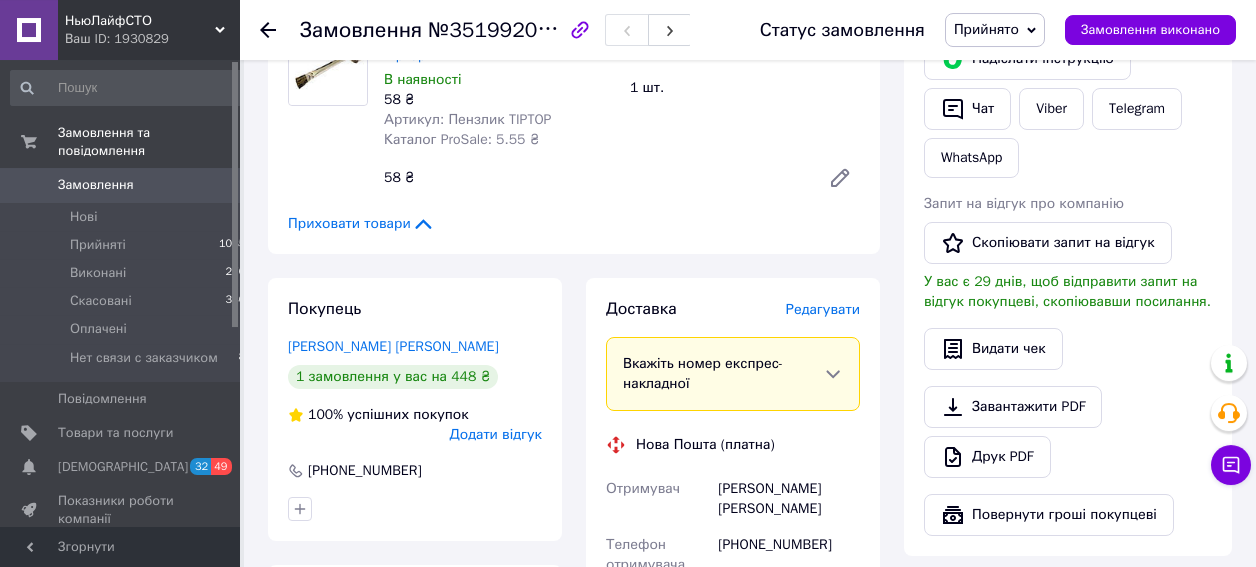 scroll, scrollTop: 480, scrollLeft: 0, axis: vertical 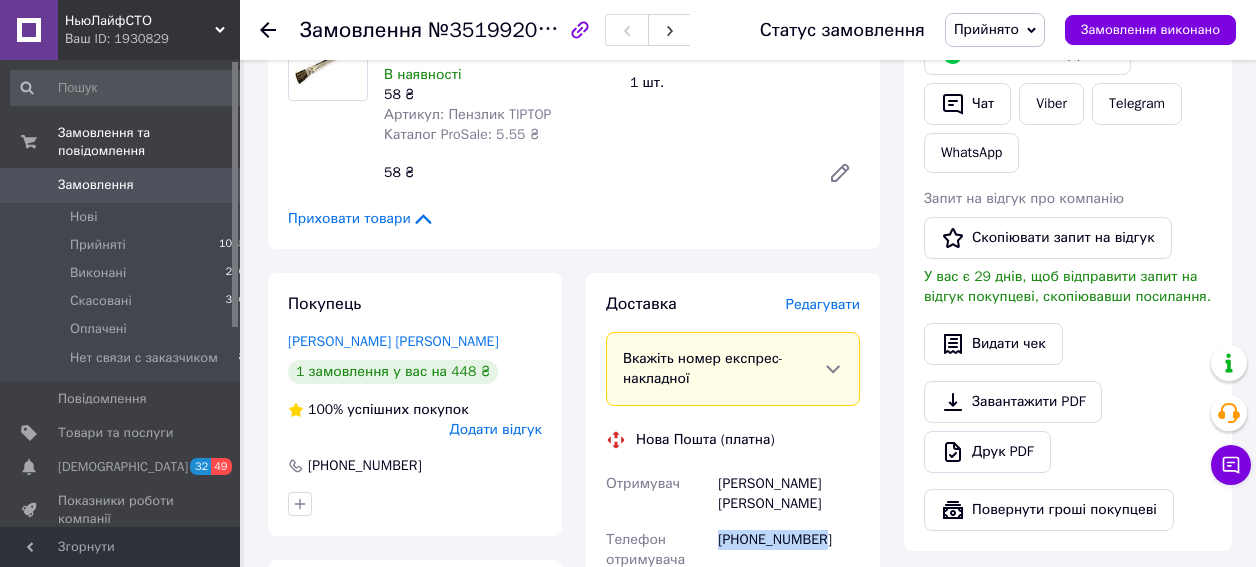 drag, startPoint x: 803, startPoint y: 370, endPoint x: 719, endPoint y: 368, distance: 84.0238 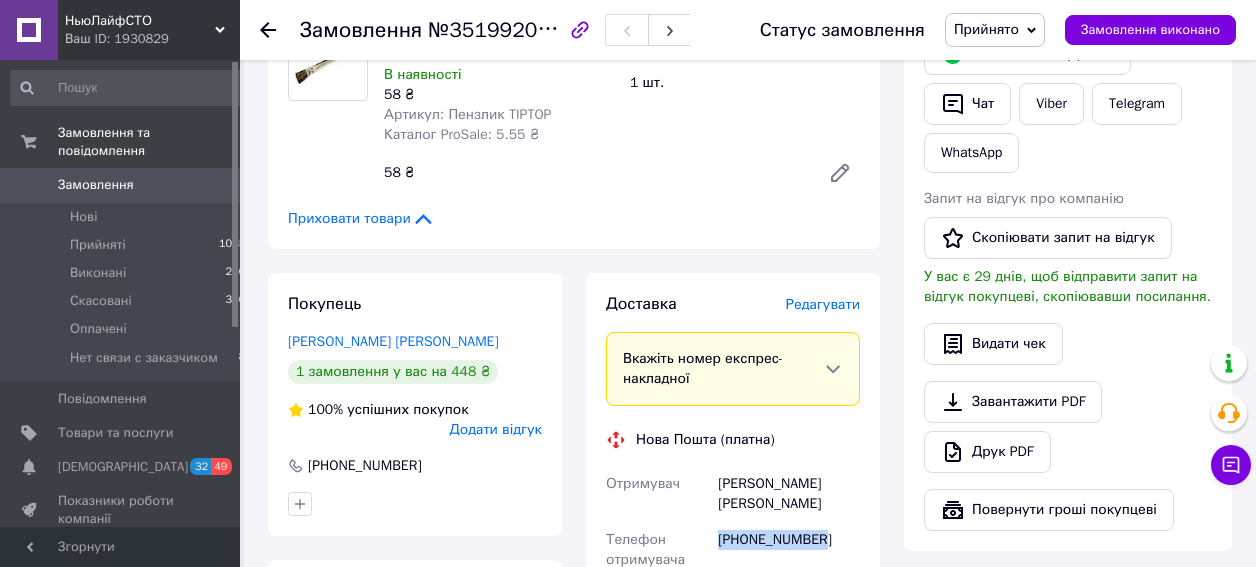 copy on "[PHONE_NUMBER]" 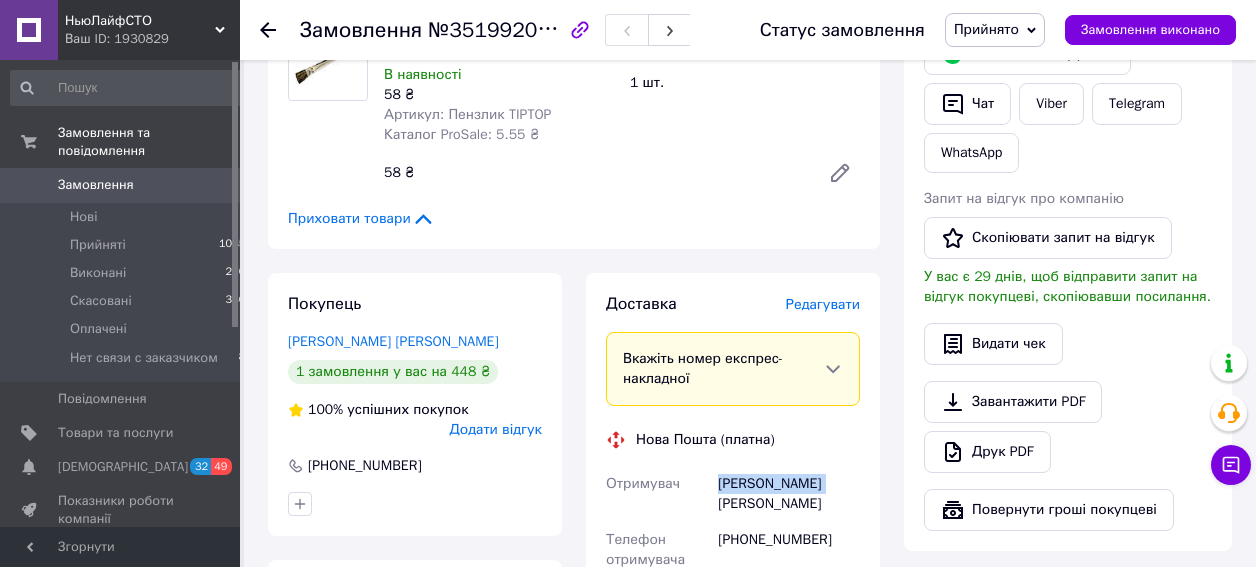 drag, startPoint x: 814, startPoint y: 337, endPoint x: 717, endPoint y: 339, distance: 97.020615 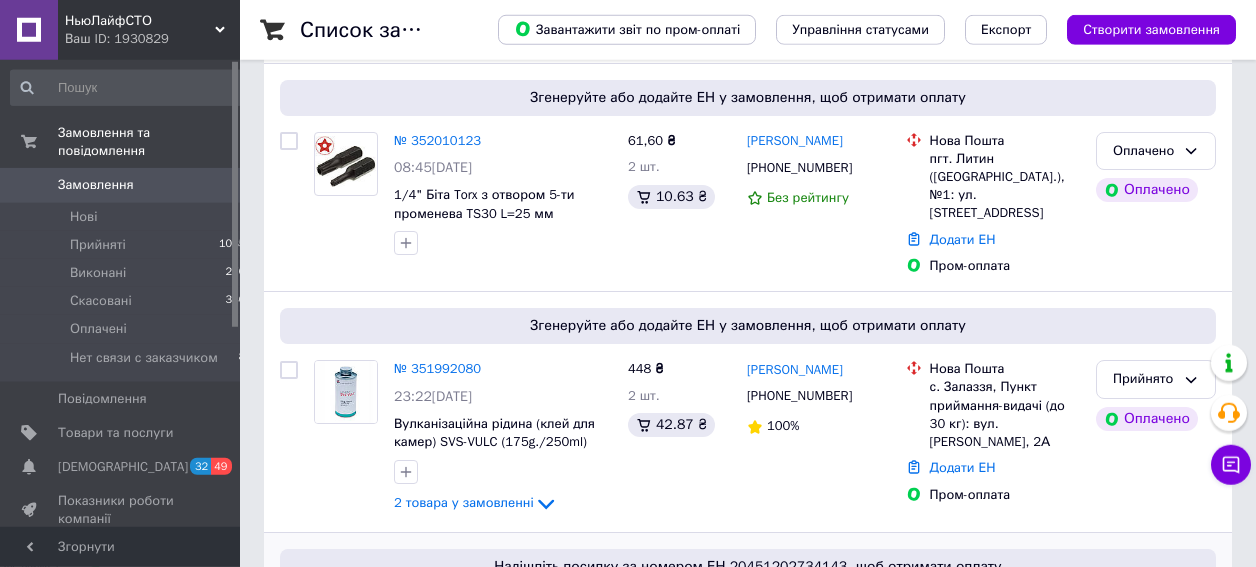 scroll, scrollTop: 160, scrollLeft: 0, axis: vertical 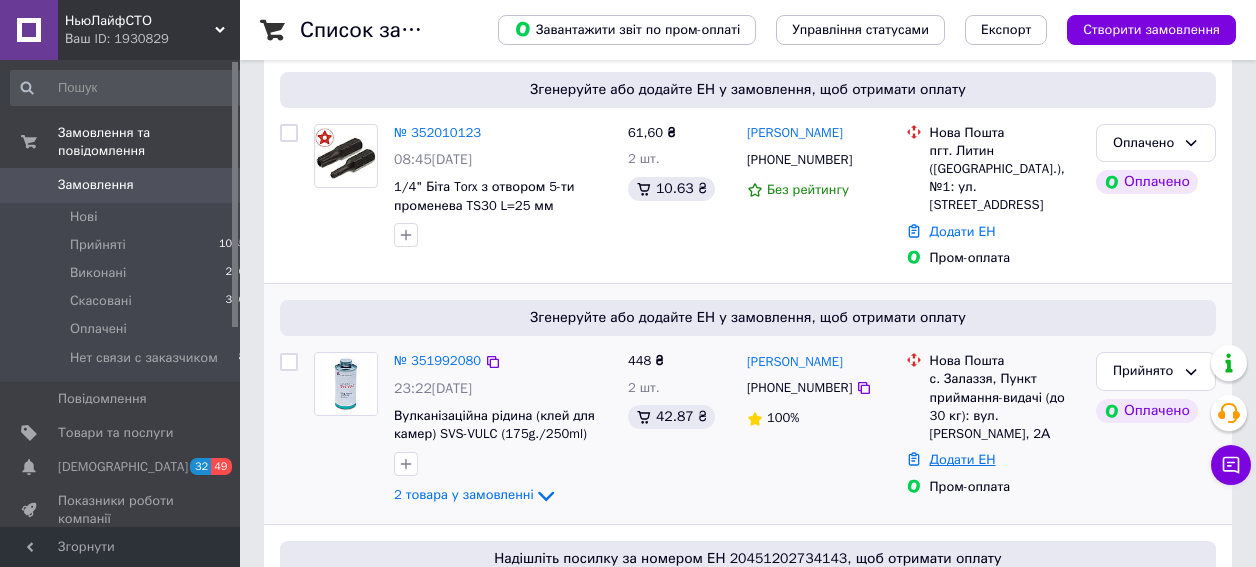 click on "Додати ЕН" at bounding box center [963, 459] 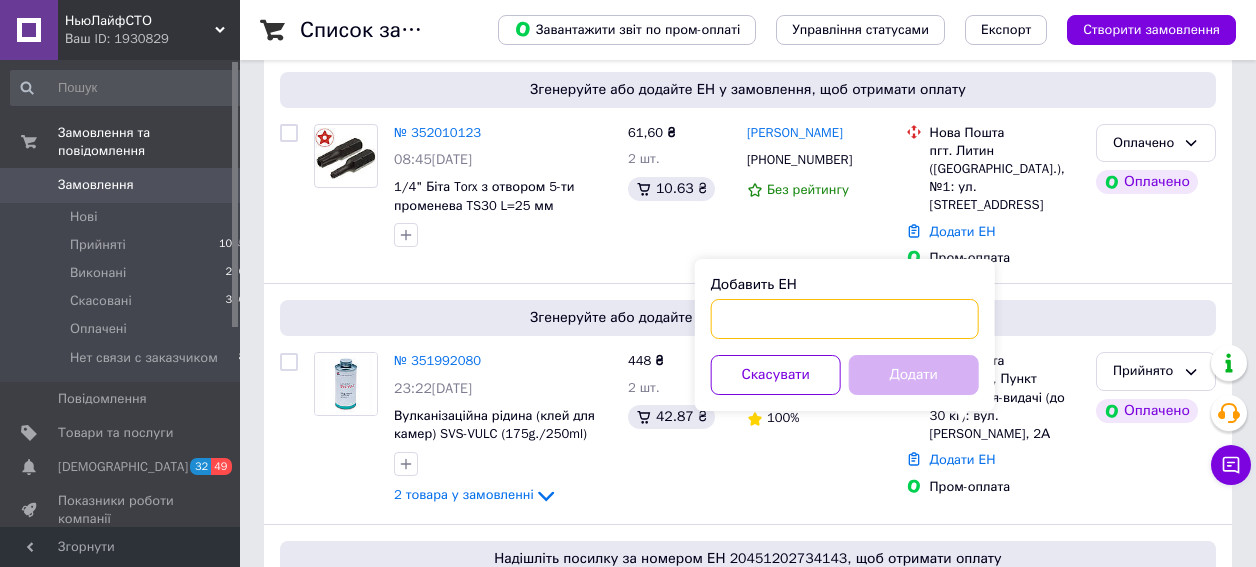 click on "Добавить ЕН" at bounding box center (845, 319) 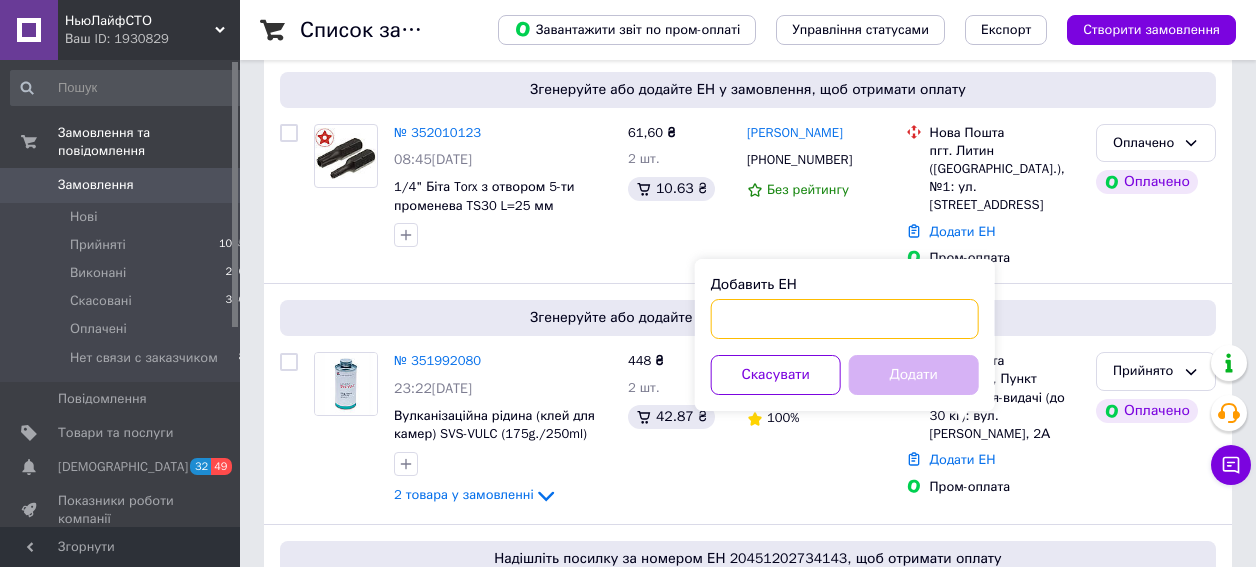 paste on "20451202735406" 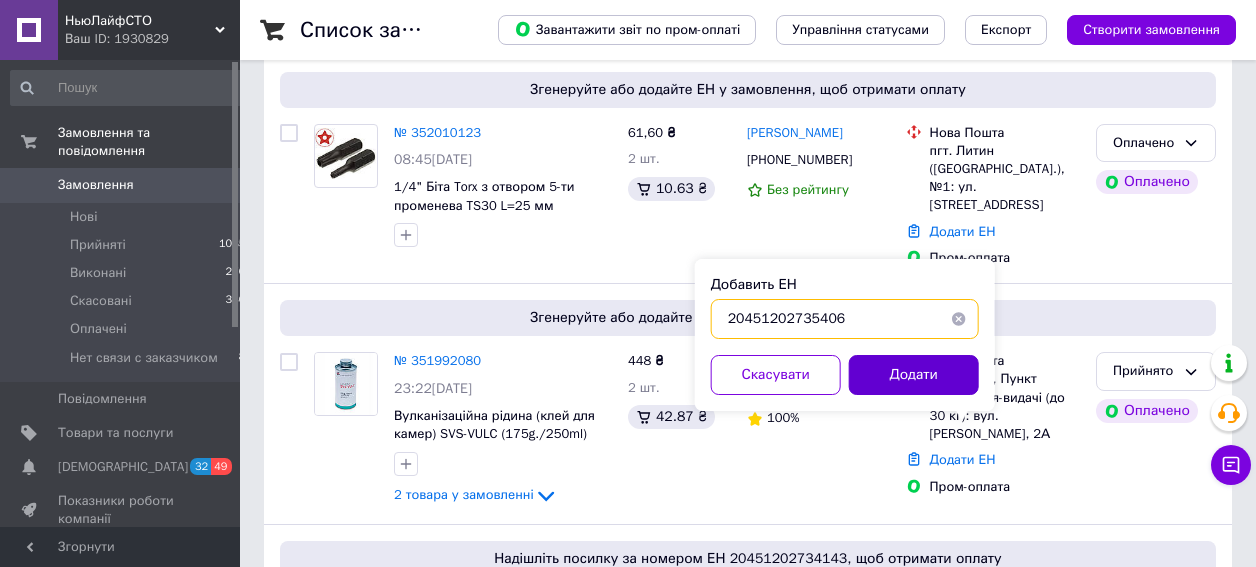 type on "20451202735406" 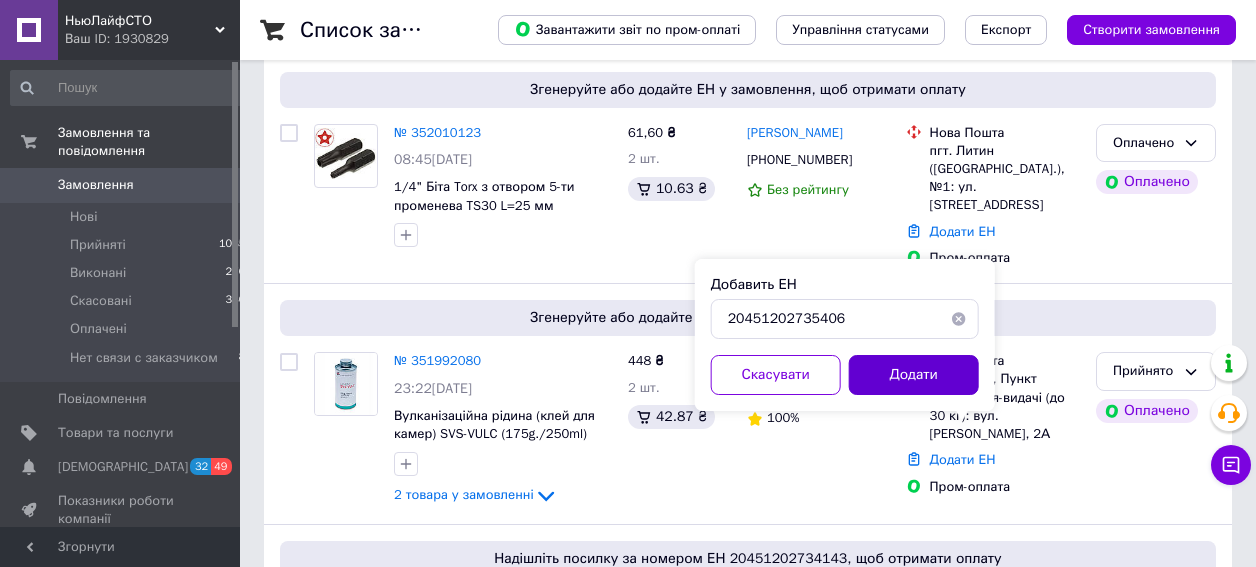 click on "Додати" at bounding box center [914, 375] 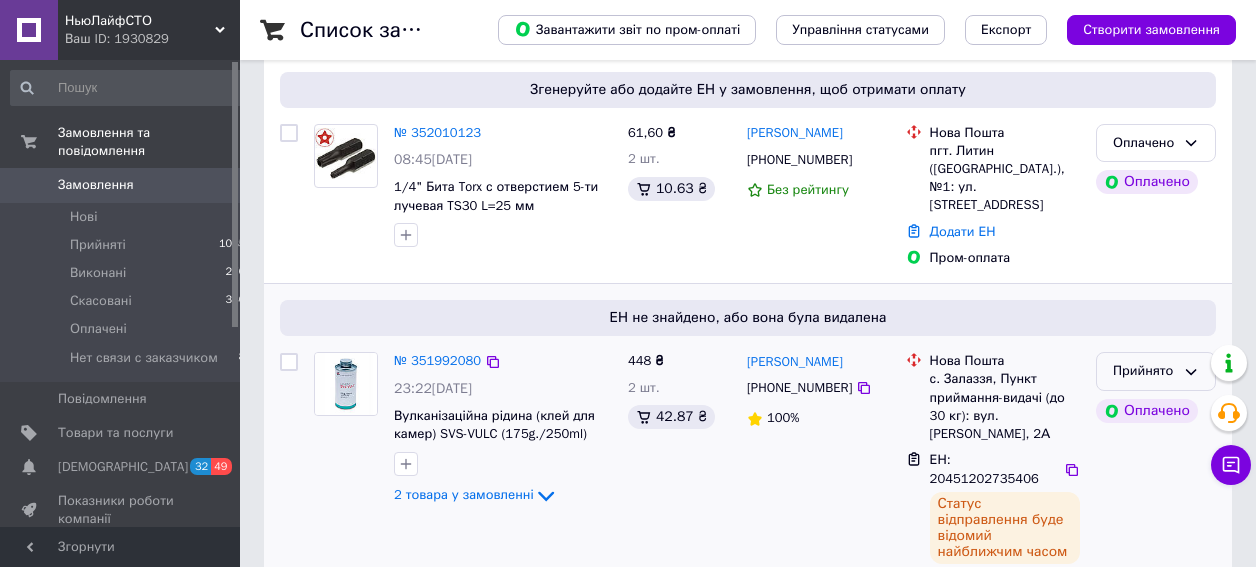 click 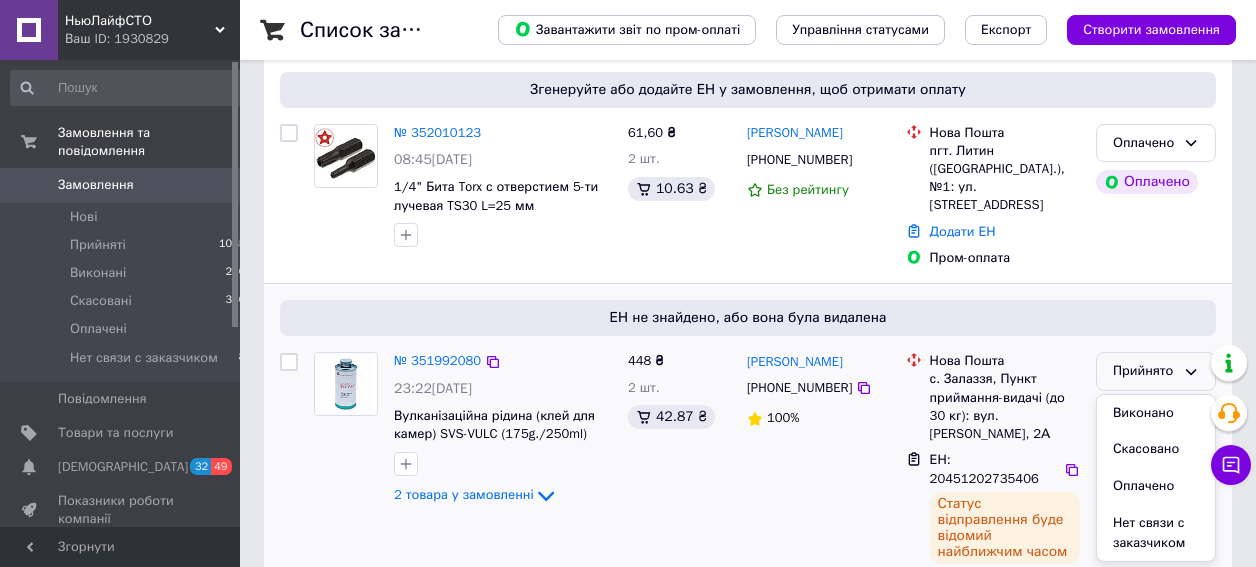 click on "Виконано" at bounding box center (1156, 413) 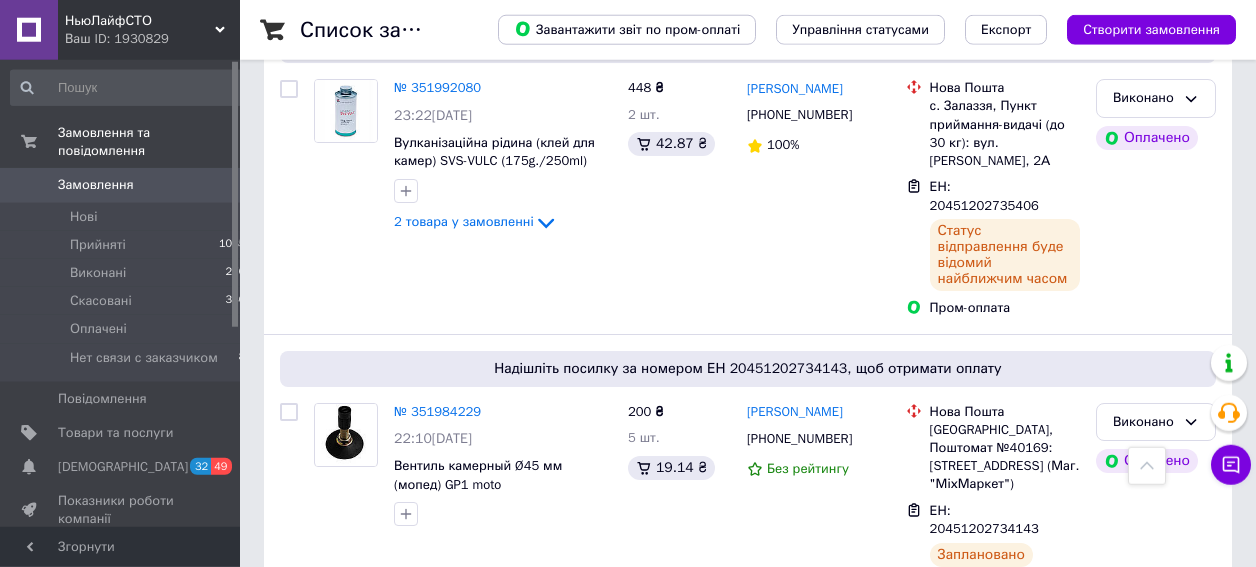 scroll, scrollTop: 400, scrollLeft: 0, axis: vertical 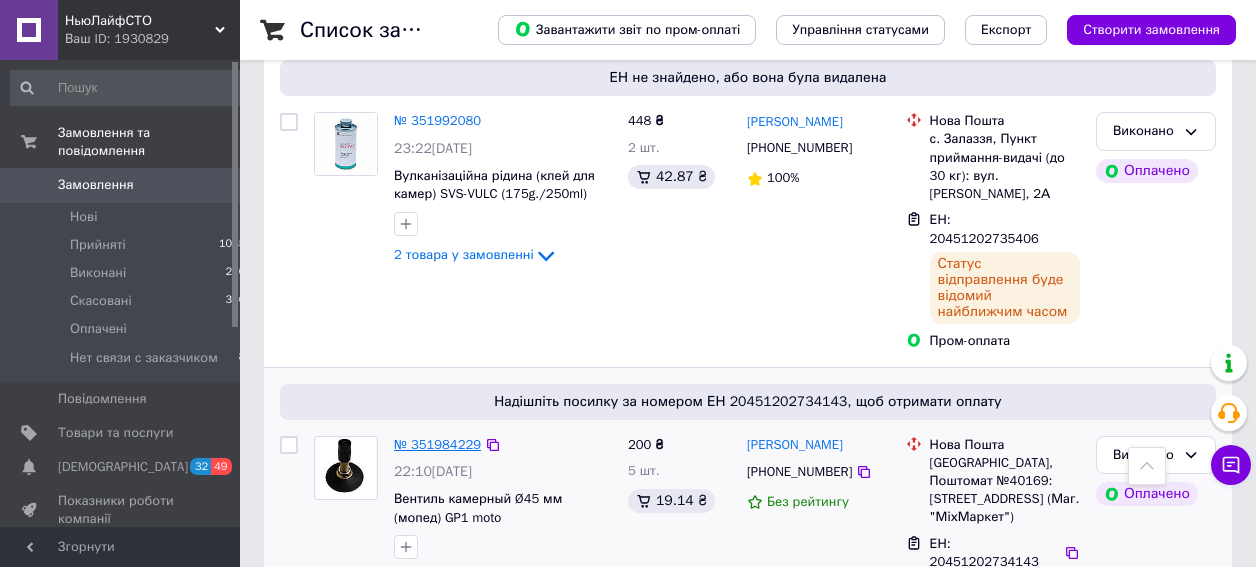 click on "№ 351984229" at bounding box center [437, 444] 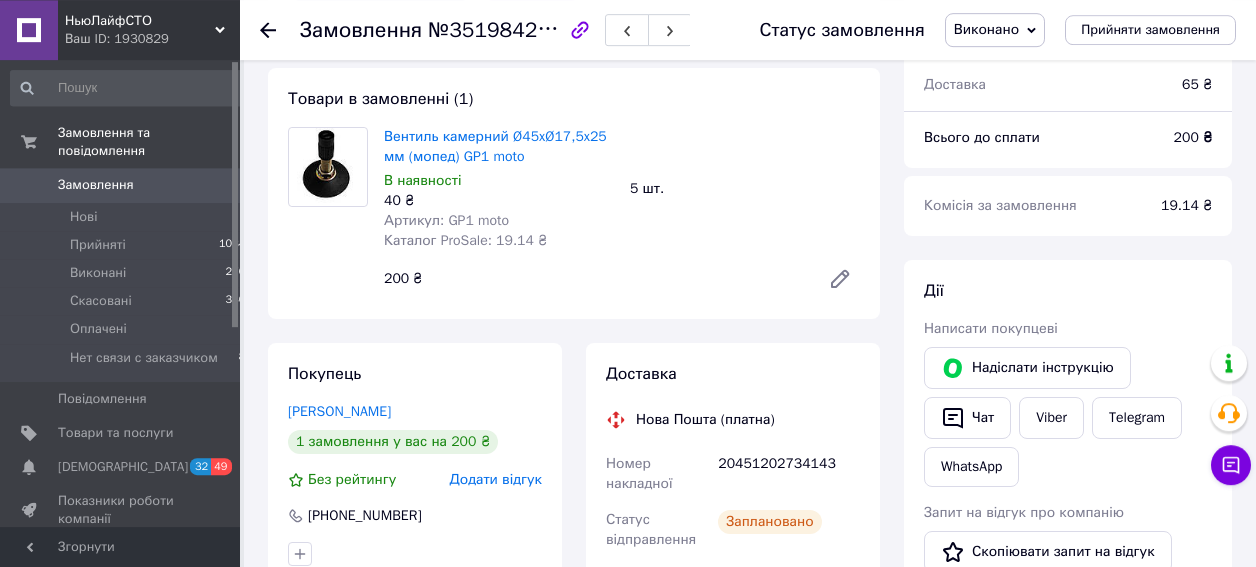 scroll, scrollTop: 164, scrollLeft: 0, axis: vertical 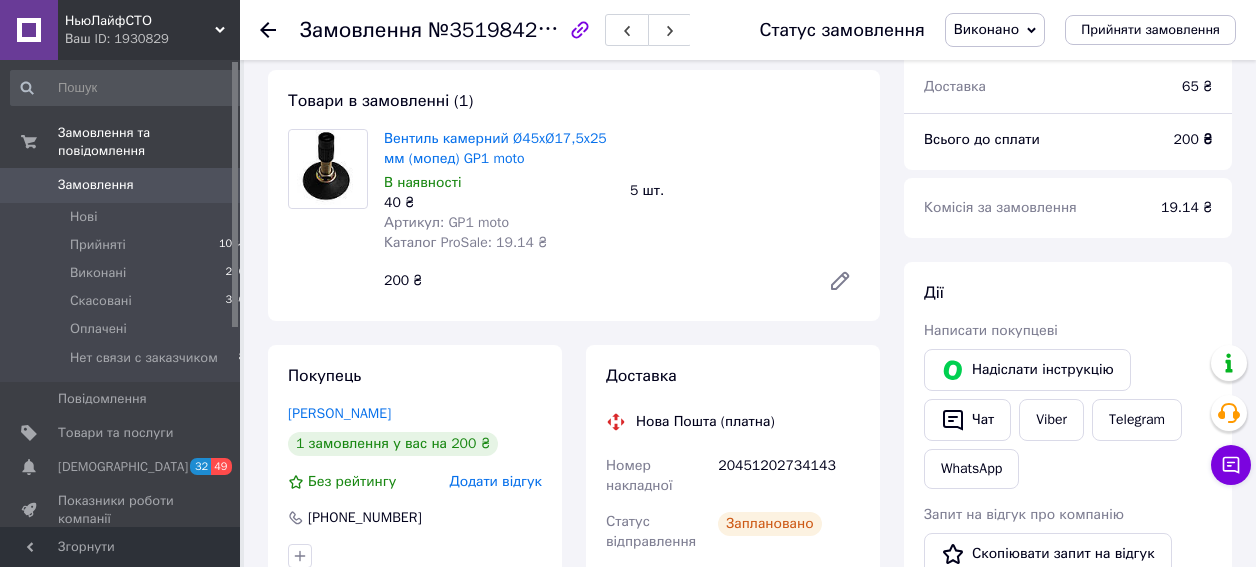 click on "Замовлення" at bounding box center (96, 185) 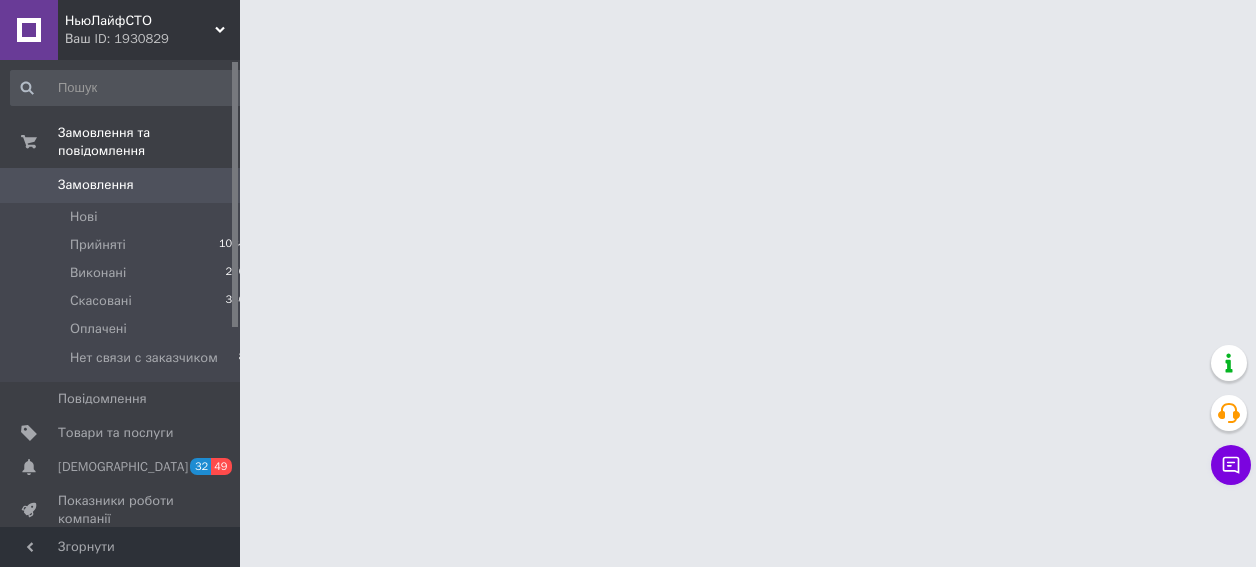 scroll, scrollTop: 0, scrollLeft: 0, axis: both 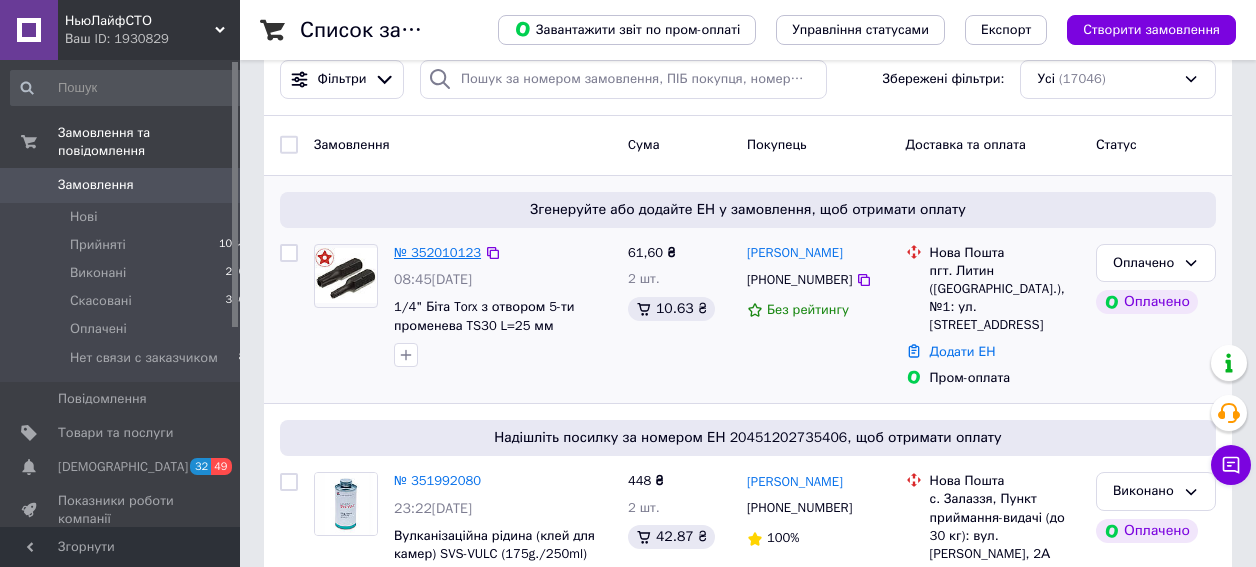 click on "№ 352010123" at bounding box center [437, 252] 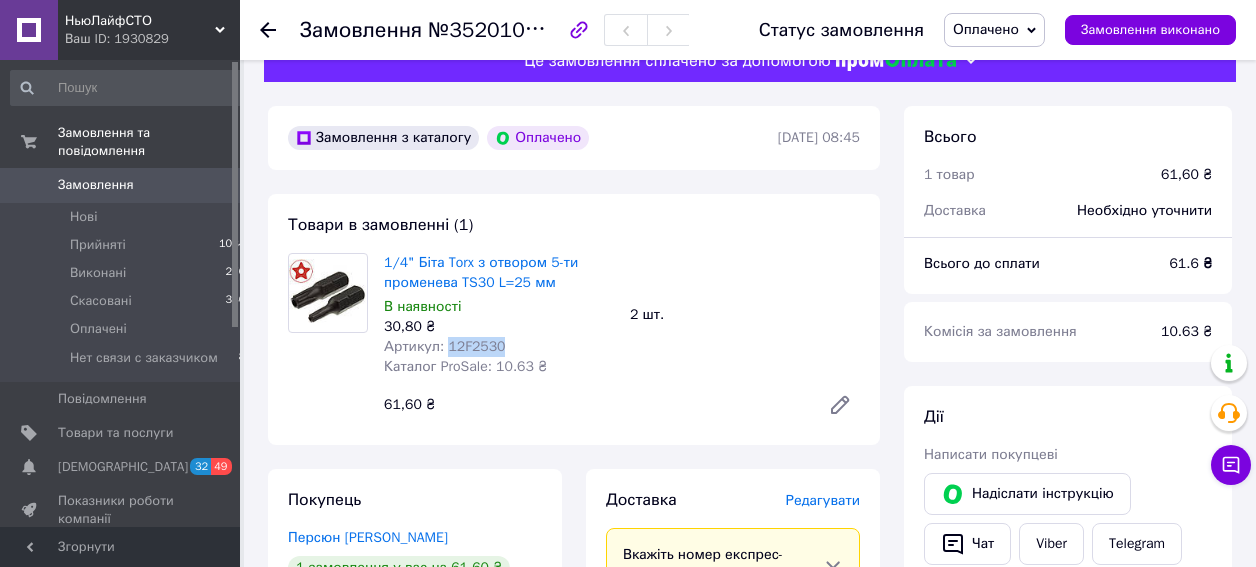 drag, startPoint x: 481, startPoint y: 317, endPoint x: 434, endPoint y: 318, distance: 47.010635 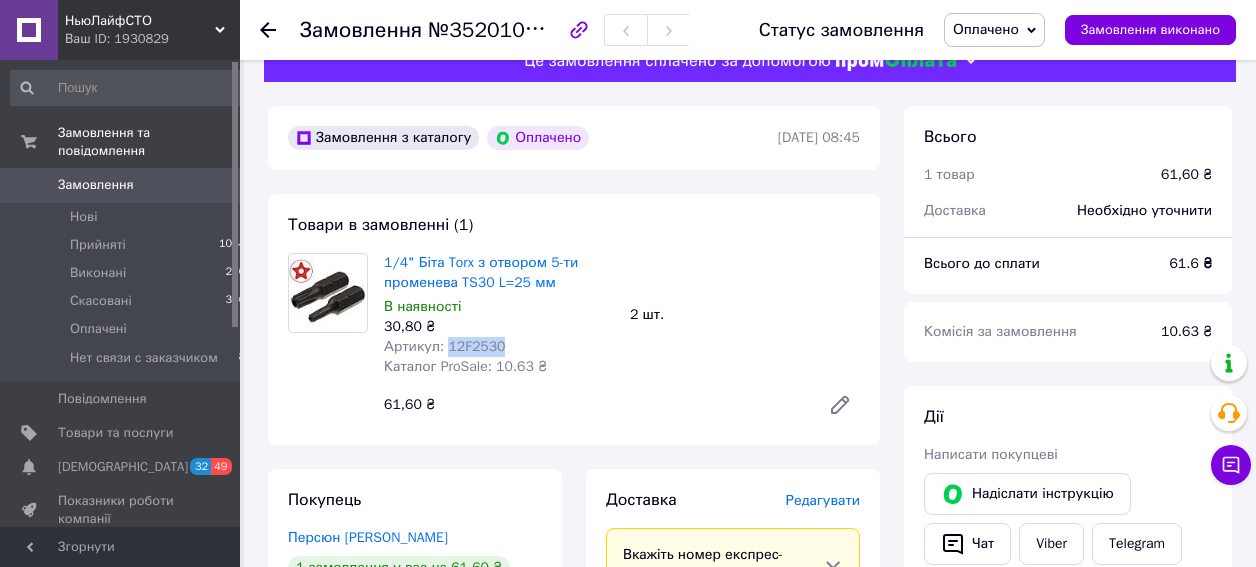 copy on "12F2530" 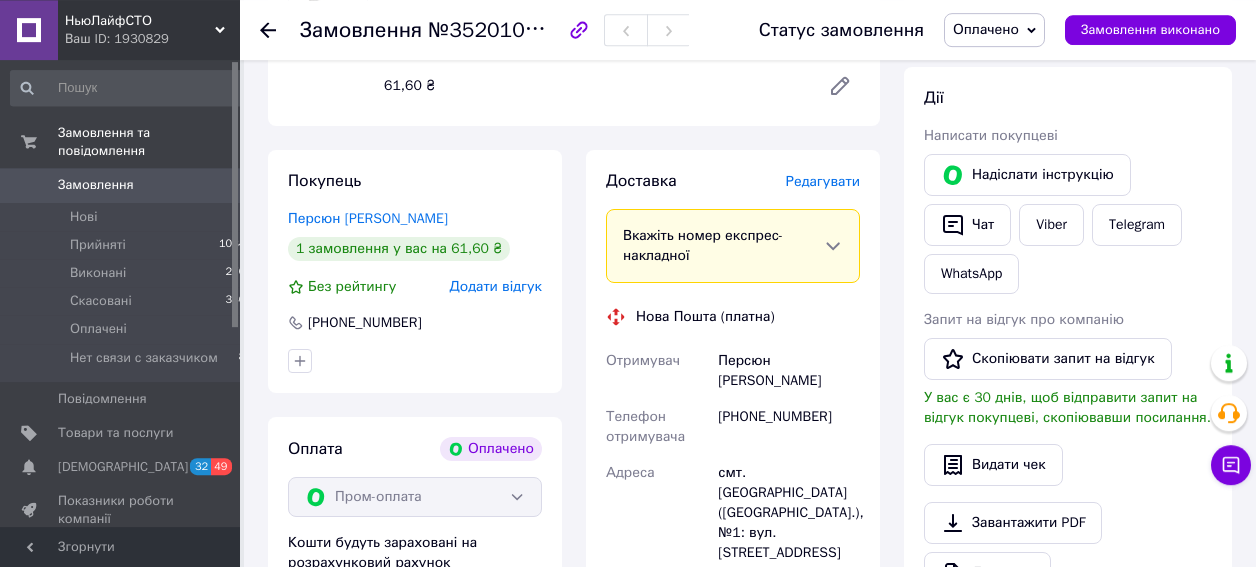scroll, scrollTop: 360, scrollLeft: 0, axis: vertical 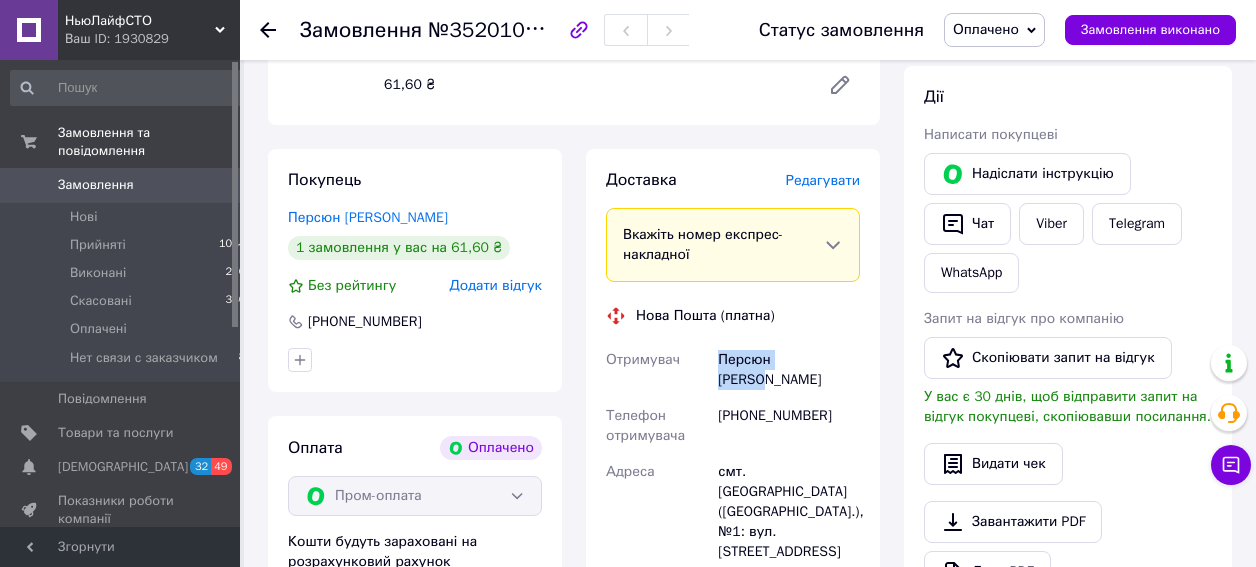drag, startPoint x: 808, startPoint y: 286, endPoint x: 709, endPoint y: 285, distance: 99.00505 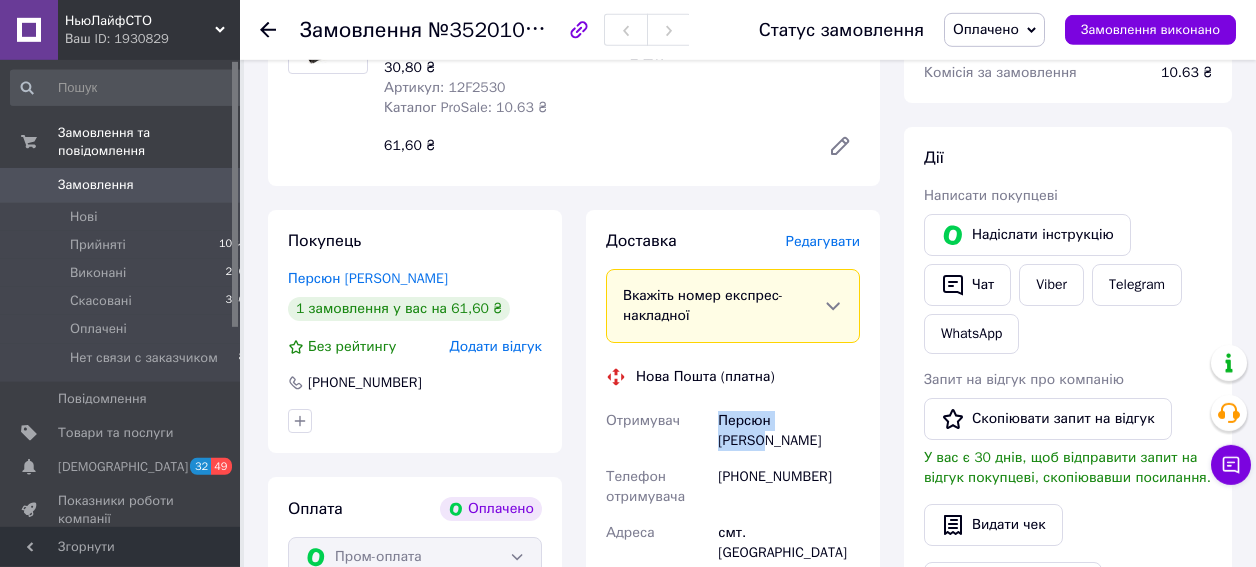 scroll, scrollTop: 360, scrollLeft: 0, axis: vertical 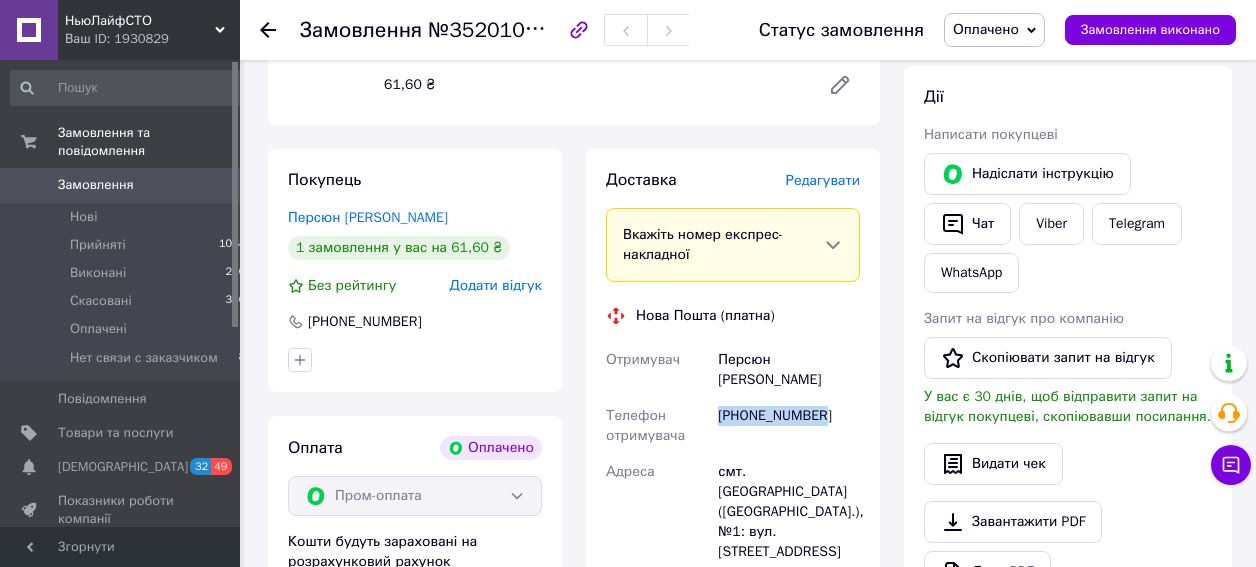 drag, startPoint x: 801, startPoint y: 308, endPoint x: 717, endPoint y: 311, distance: 84.05355 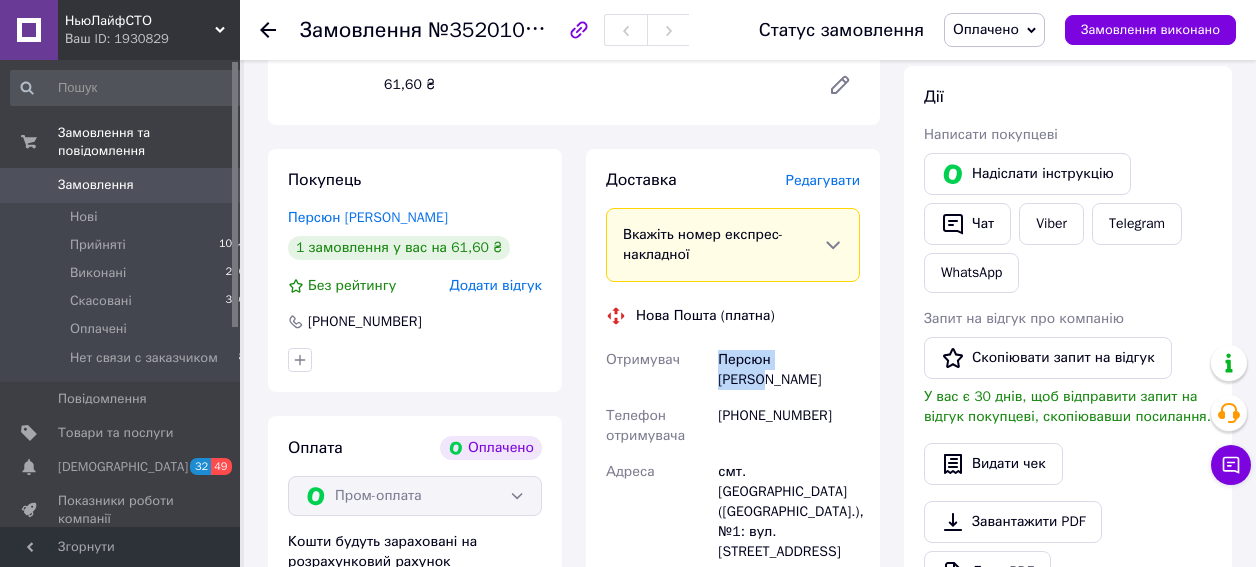 drag, startPoint x: 793, startPoint y: 281, endPoint x: 703, endPoint y: 284, distance: 90.04999 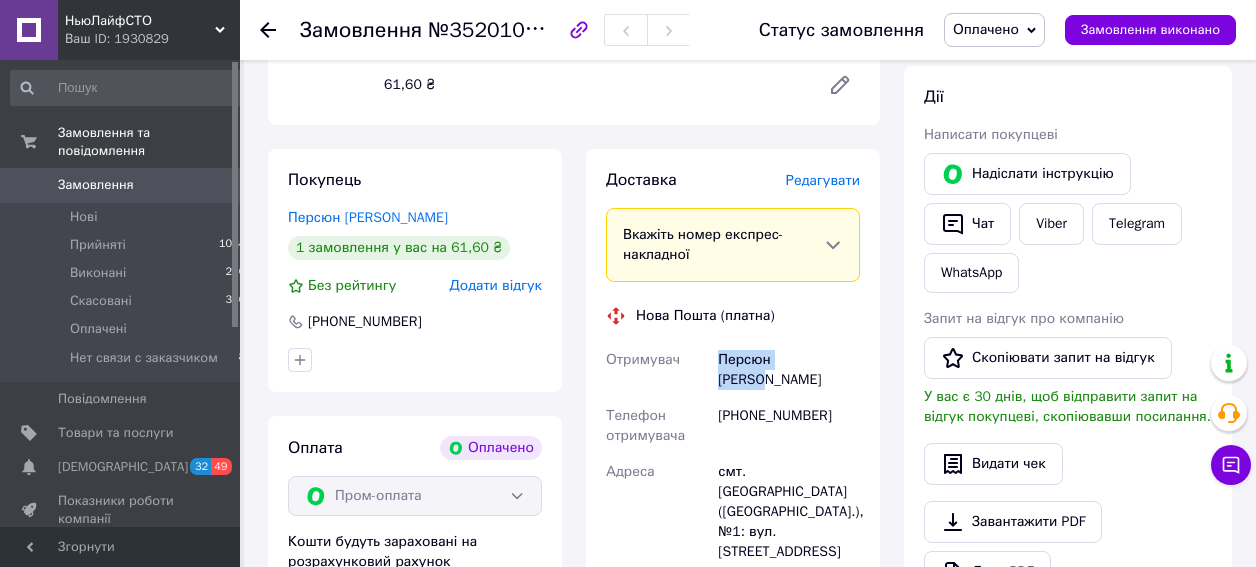 copy on "Отримувач Персюн [PERSON_NAME]" 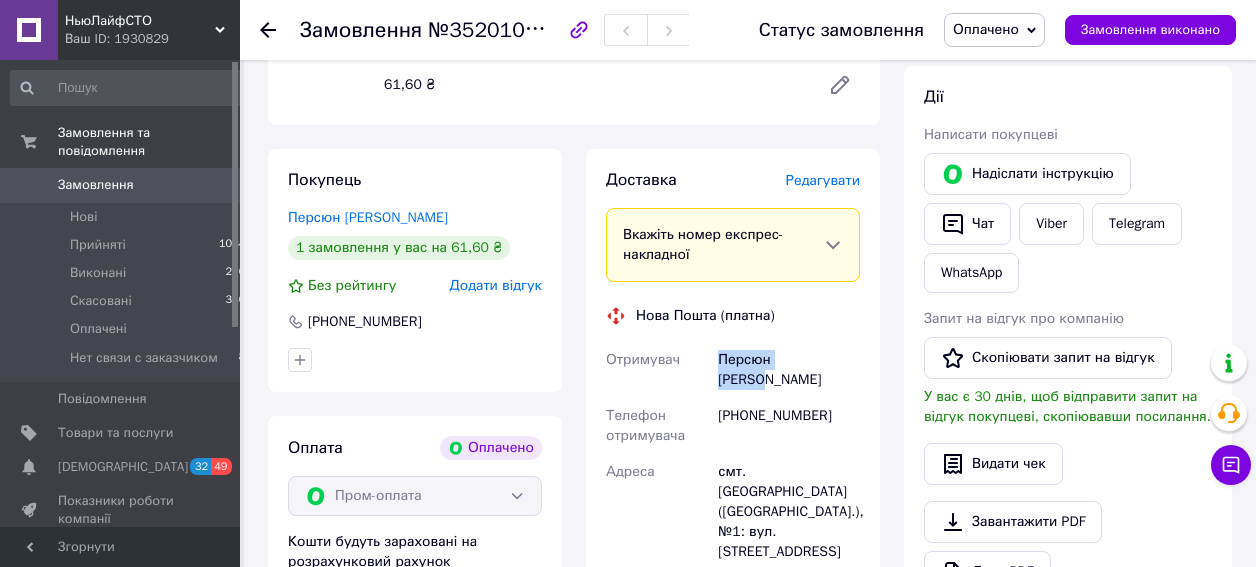 click on "Замовлення 0" at bounding box center (132, 185) 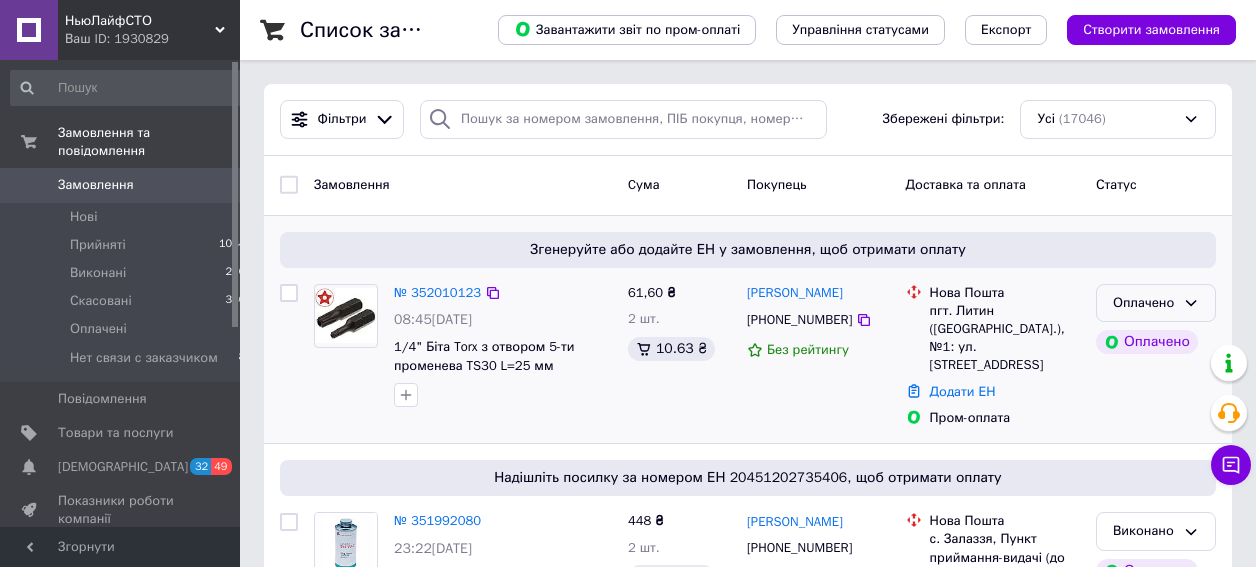 click 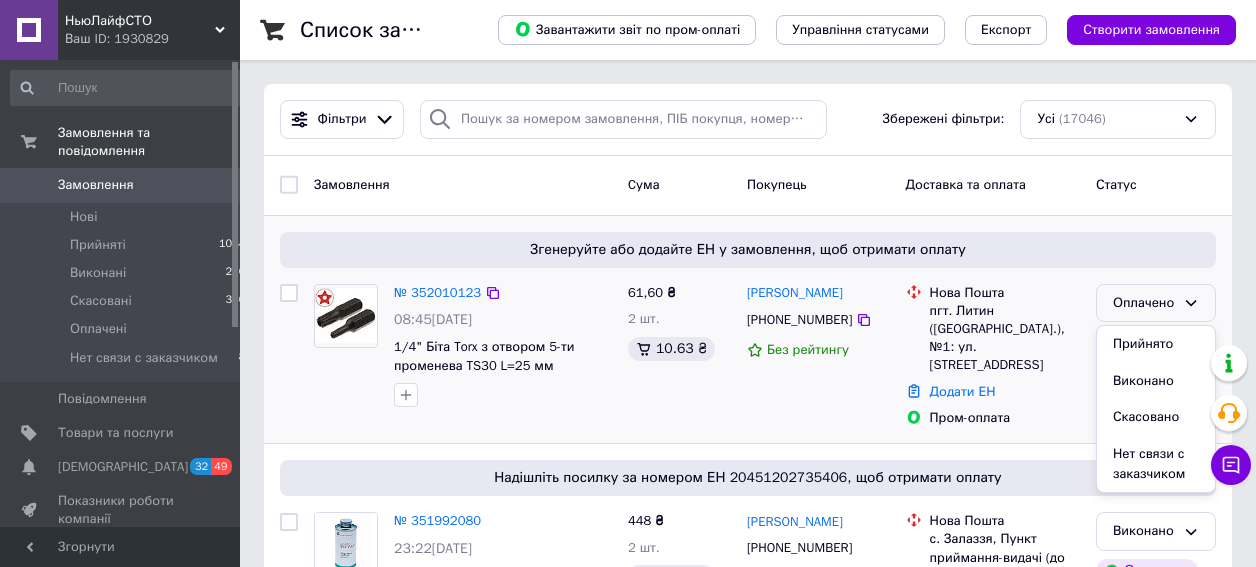 click on "Прийнято" at bounding box center (1156, 344) 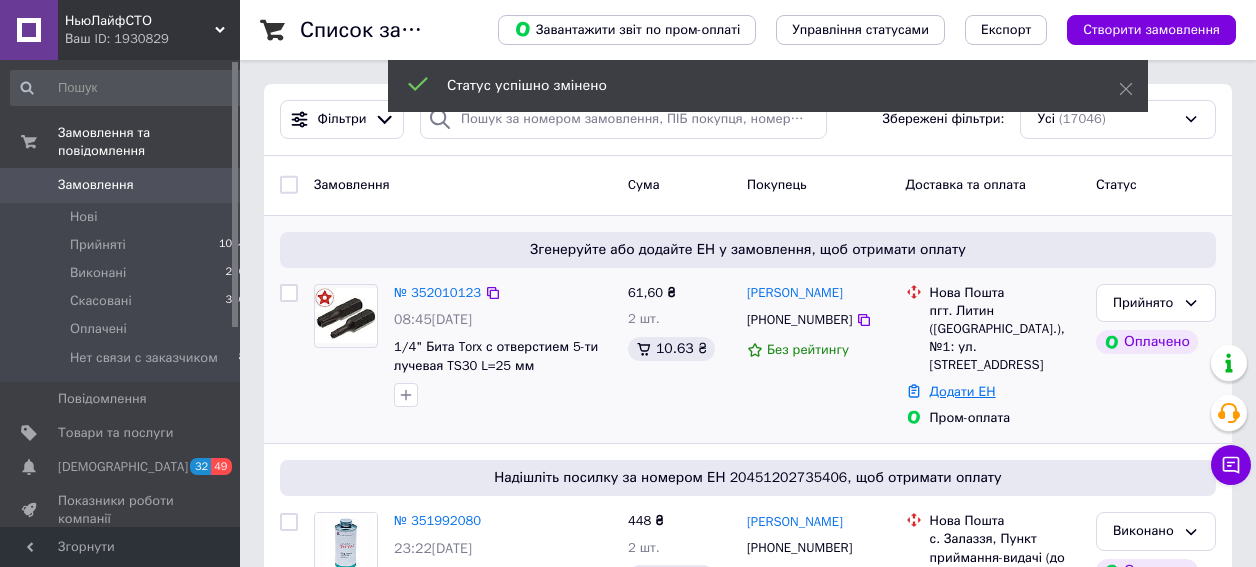 click on "Додати ЕН" at bounding box center (963, 391) 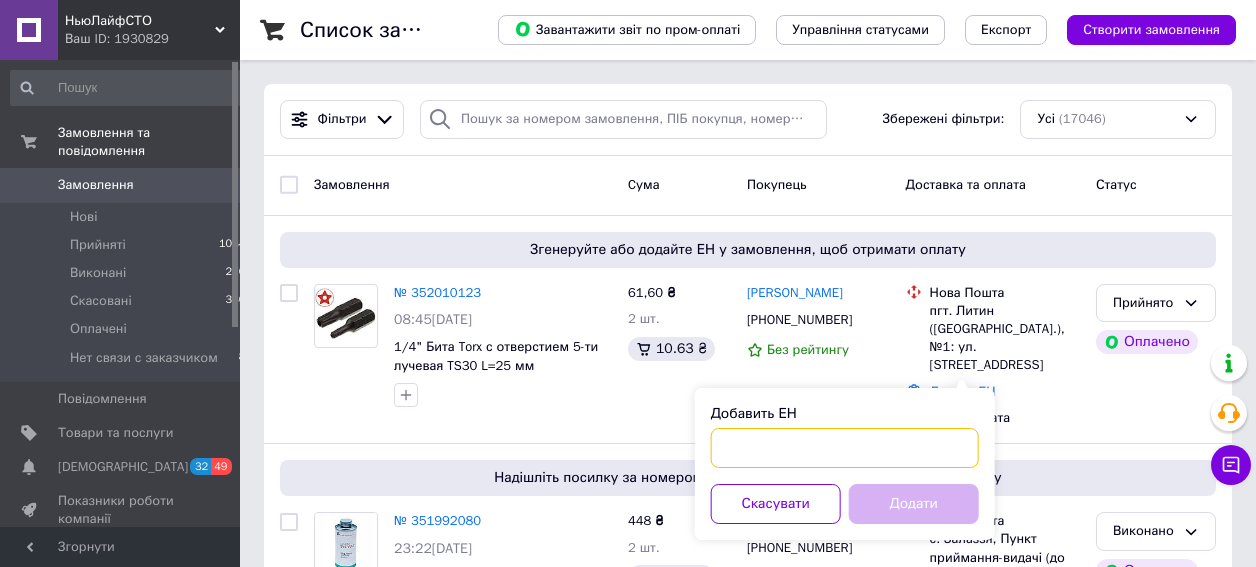 click on "Добавить ЕН" at bounding box center (845, 448) 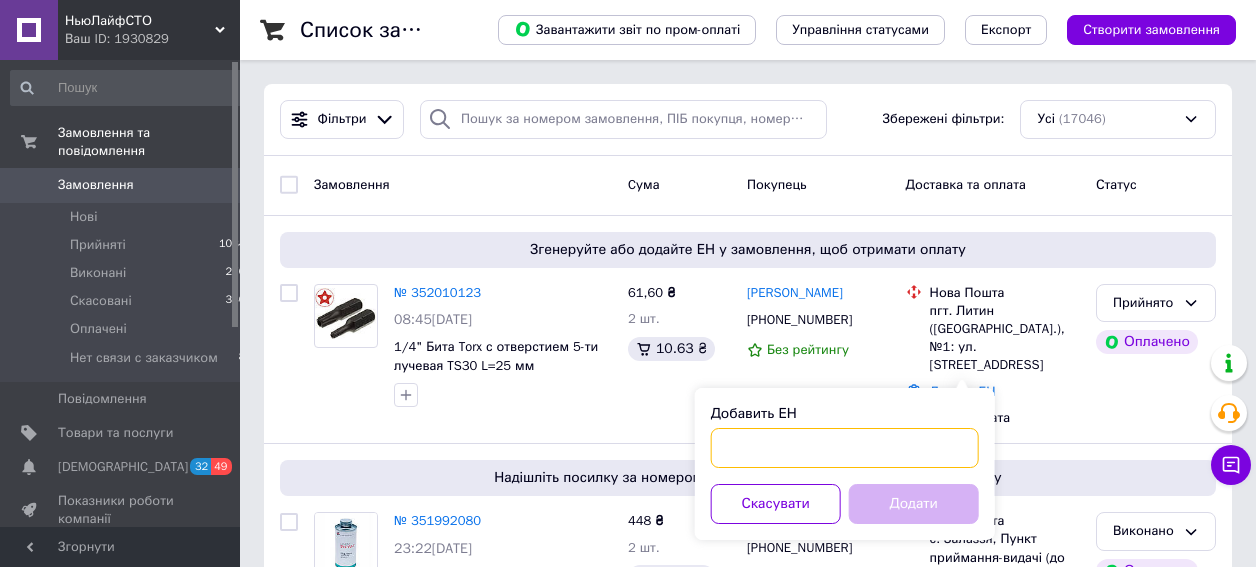 paste on "20451202747834" 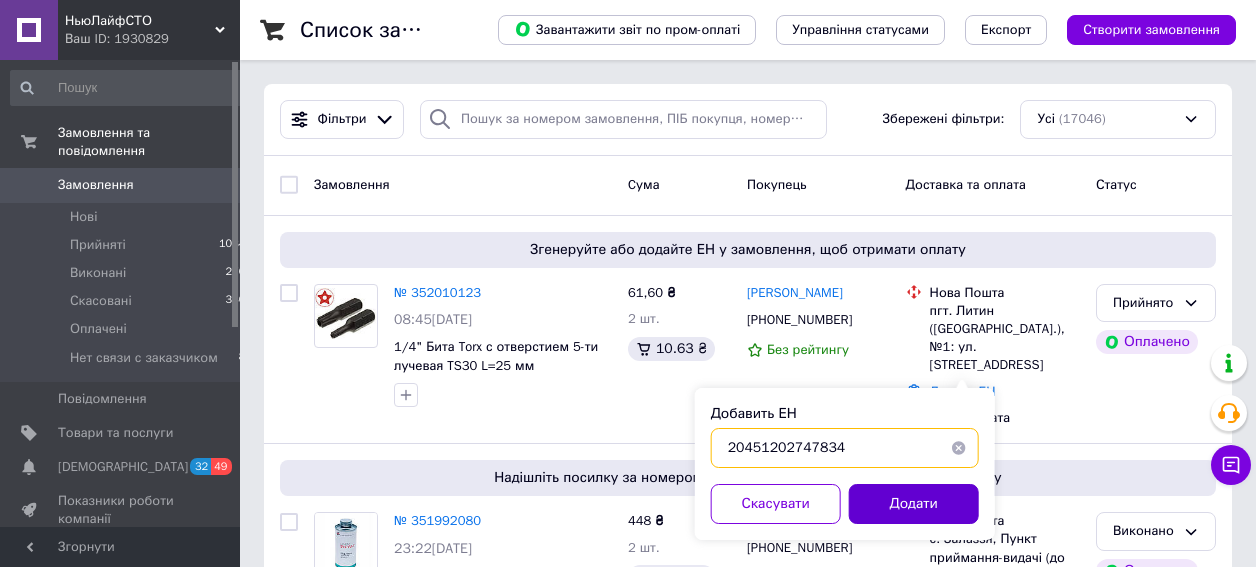 type on "20451202747834" 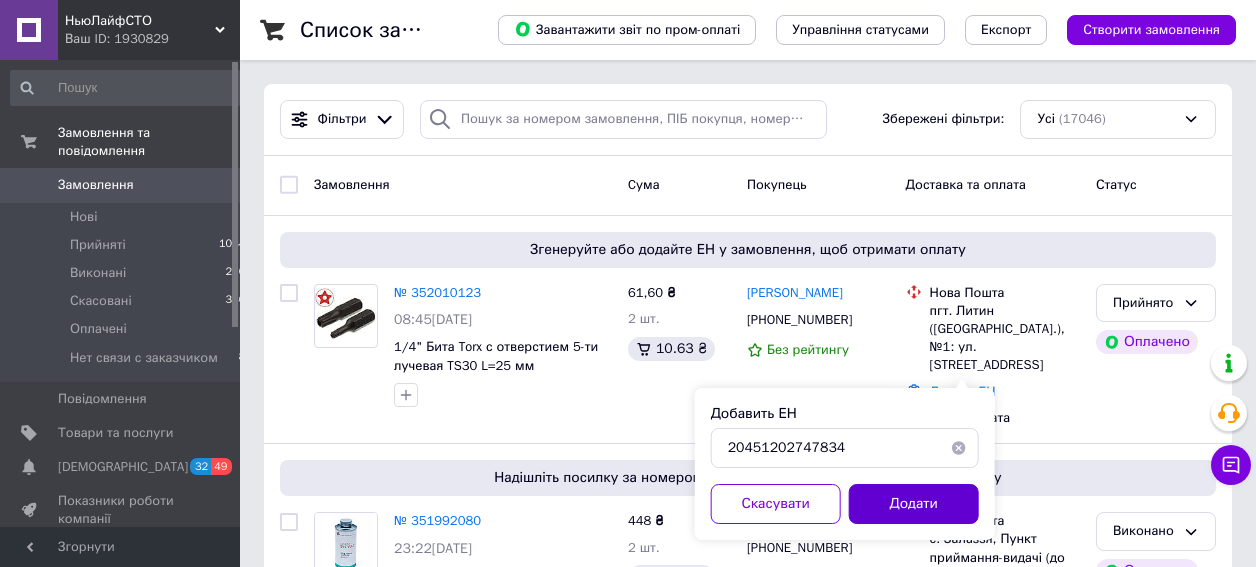 click on "Додати" at bounding box center (914, 504) 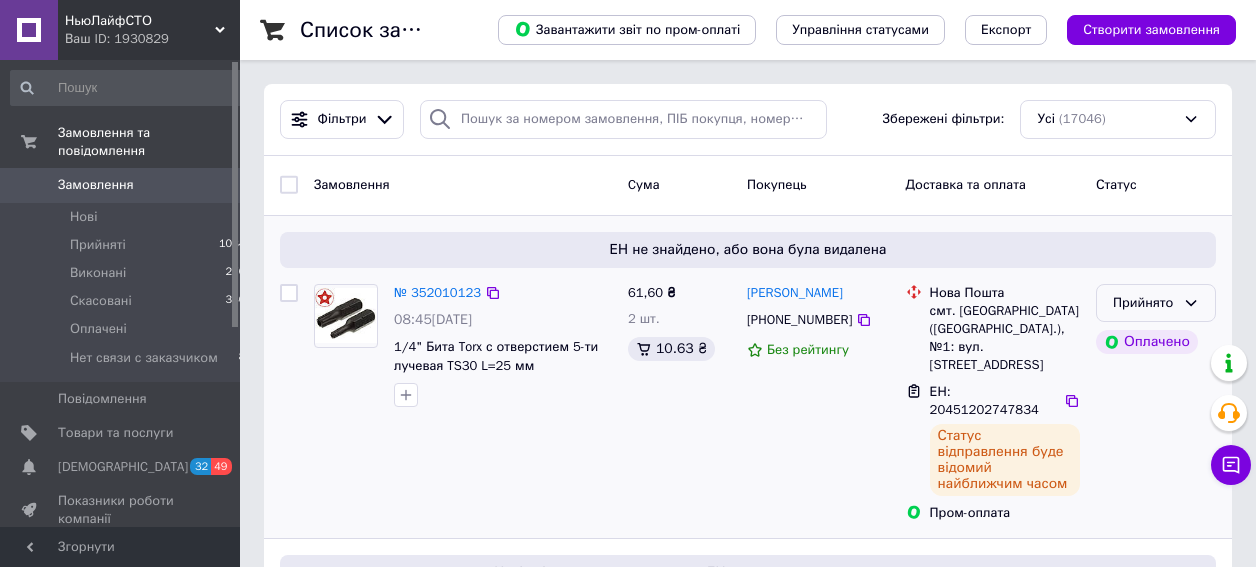 click 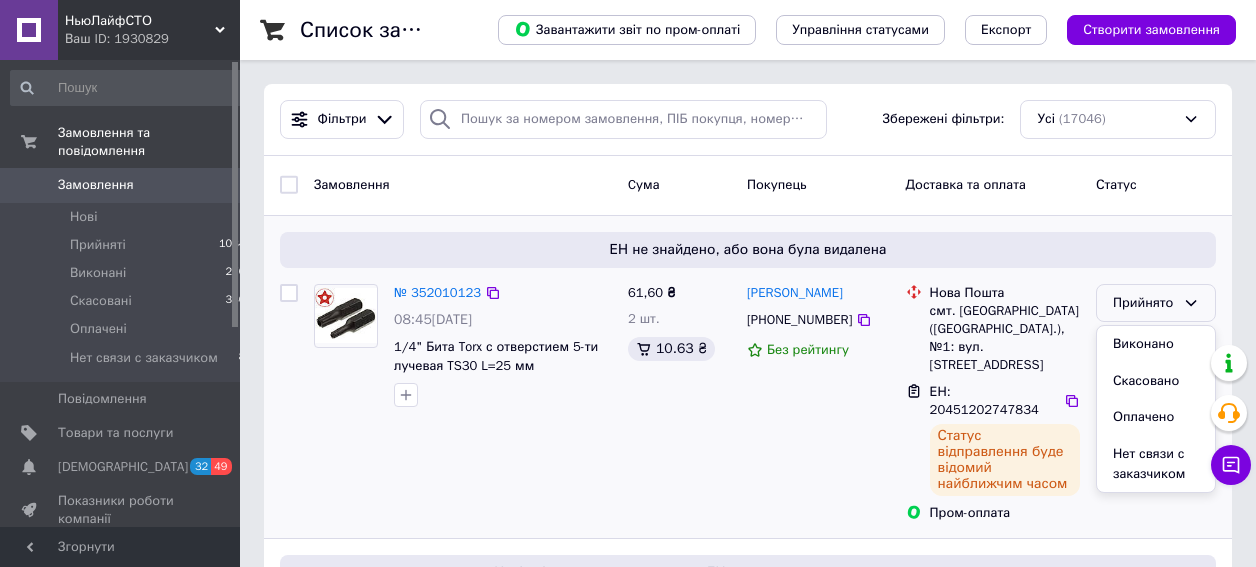 click on "Виконано" at bounding box center [1156, 344] 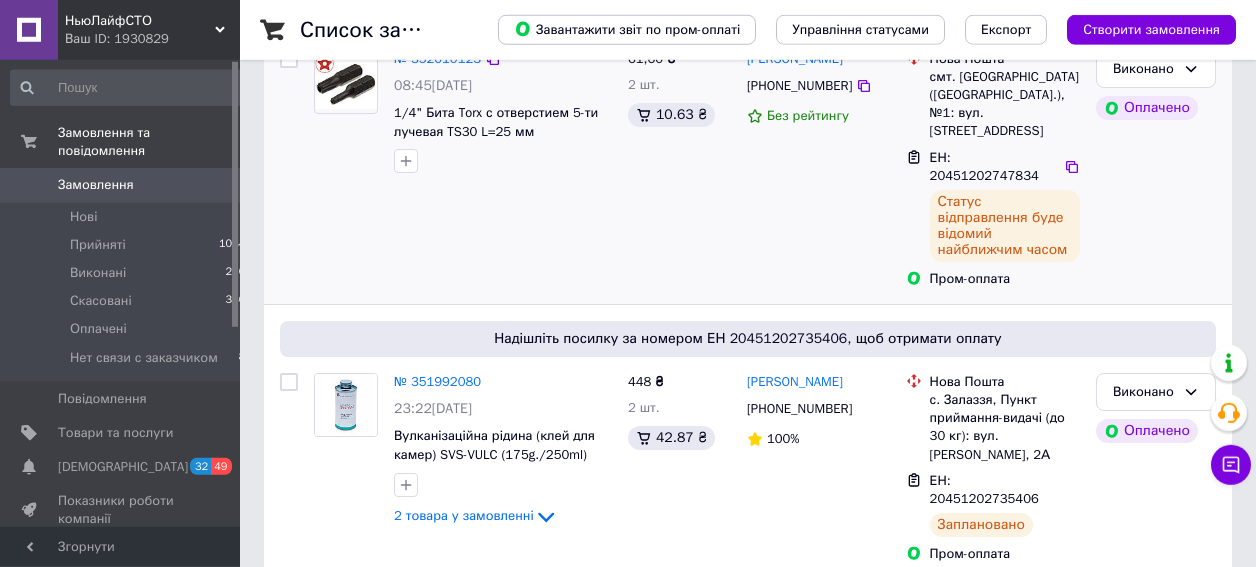 scroll, scrollTop: 240, scrollLeft: 0, axis: vertical 